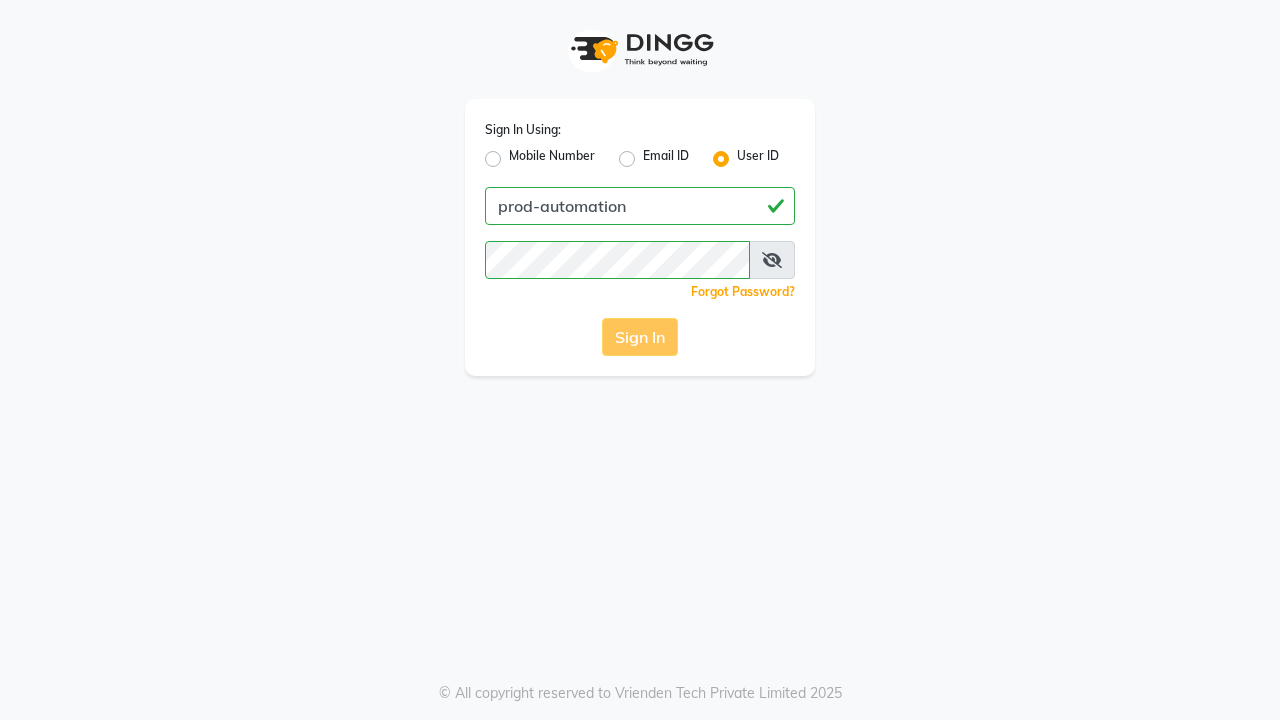 scroll, scrollTop: 0, scrollLeft: 0, axis: both 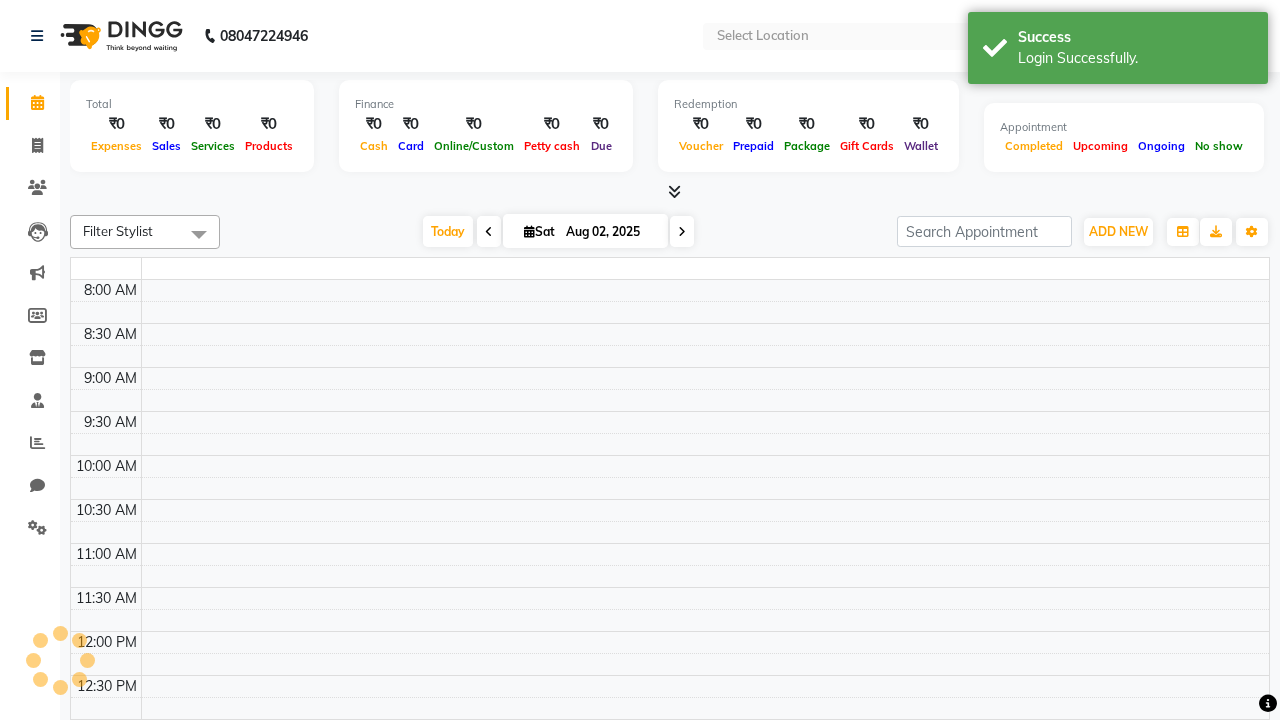 select on "en" 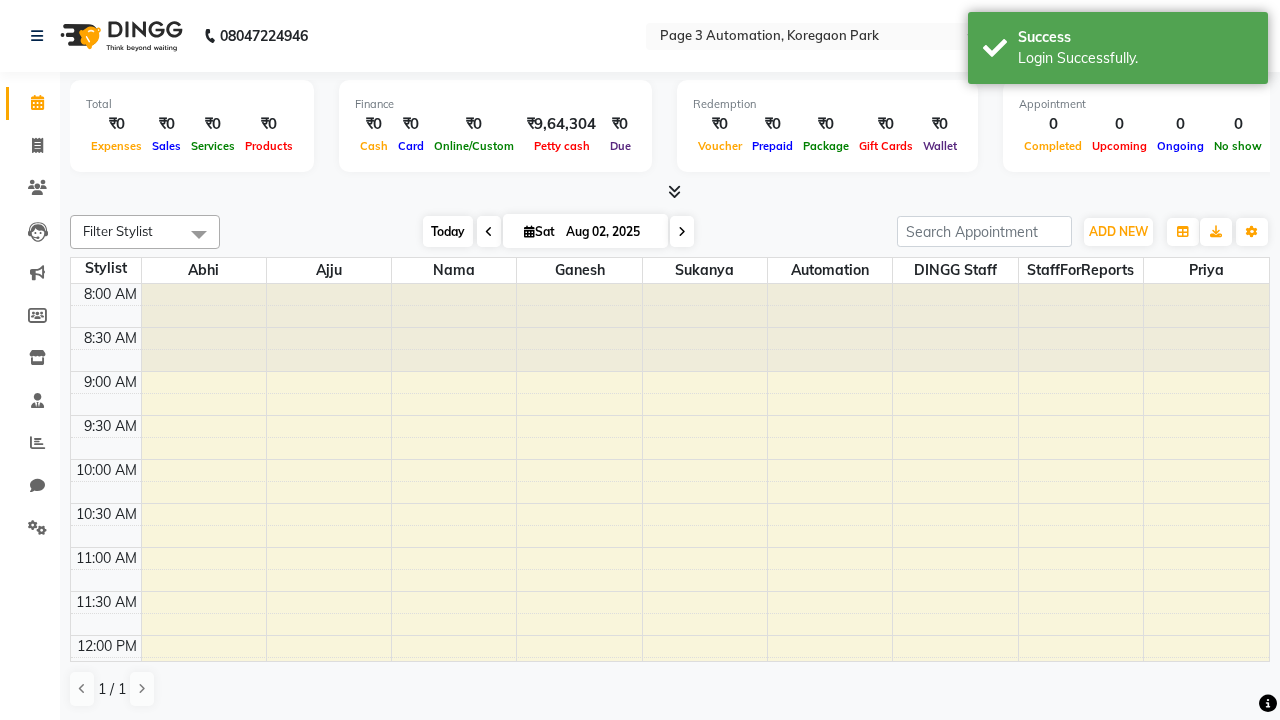 click on "Today" at bounding box center (448, 231) 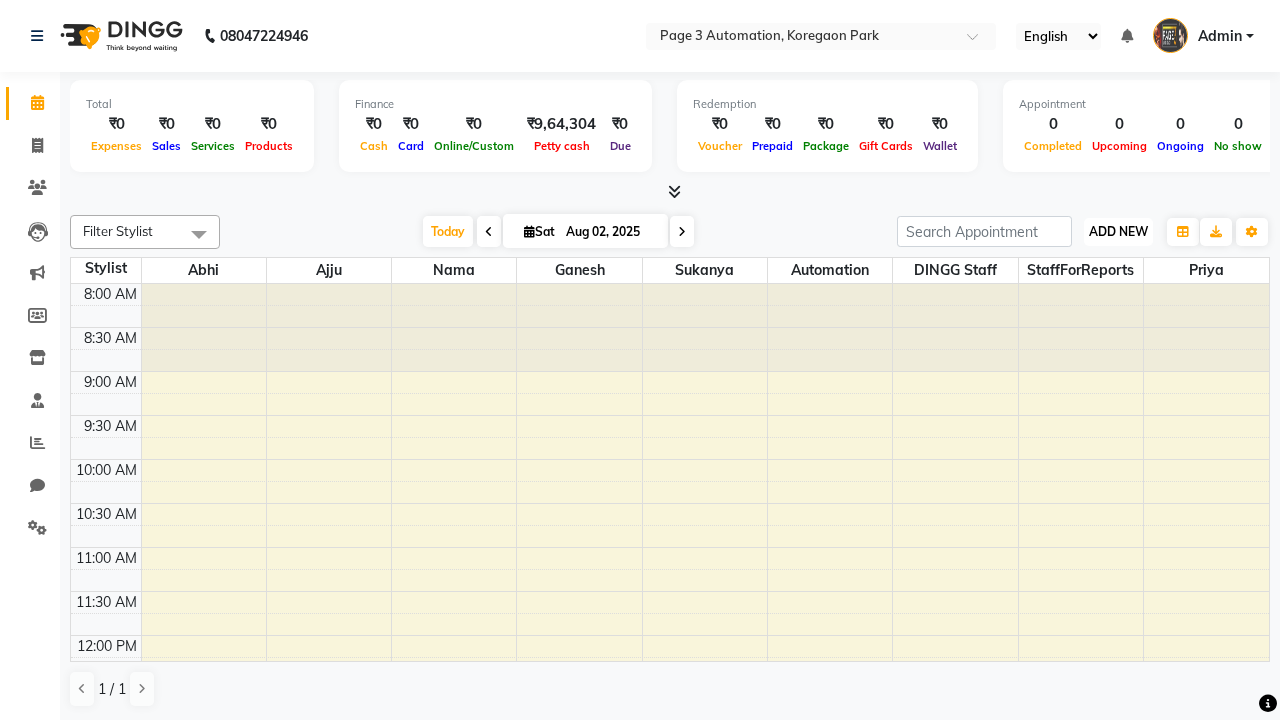 click on "ADD NEW" at bounding box center [1118, 231] 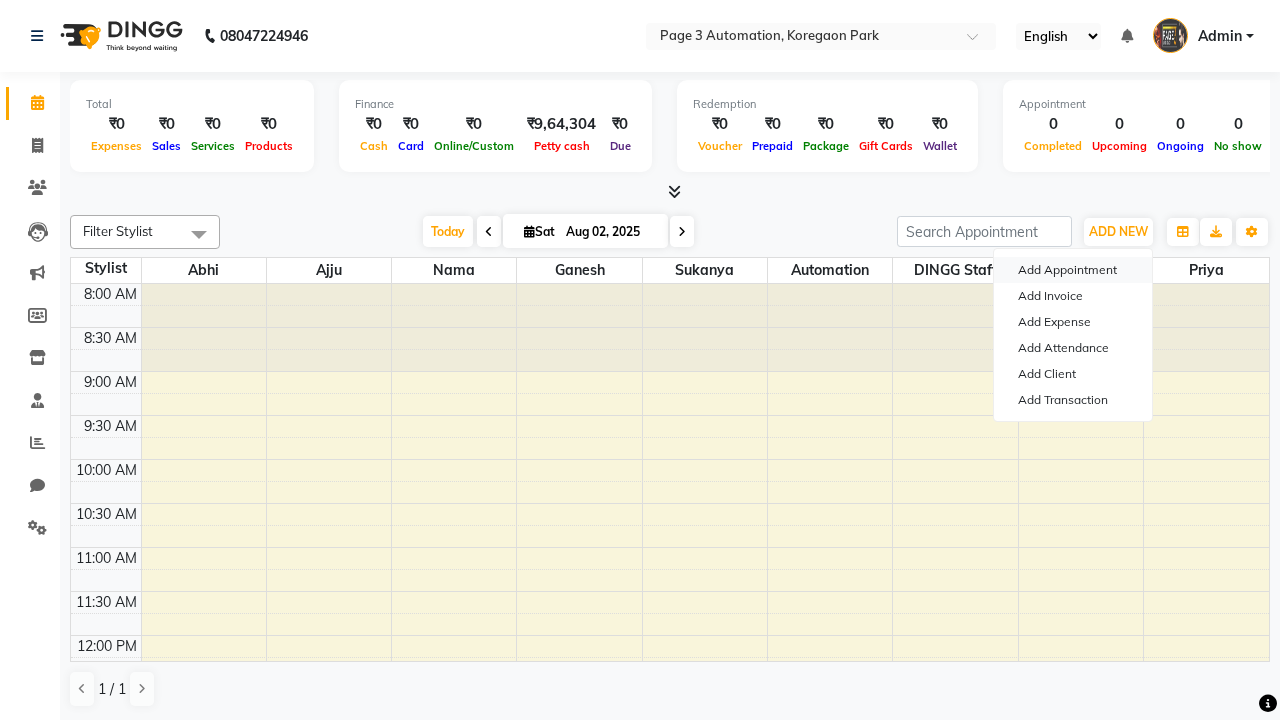 click on "Add Appointment" at bounding box center (1073, 270) 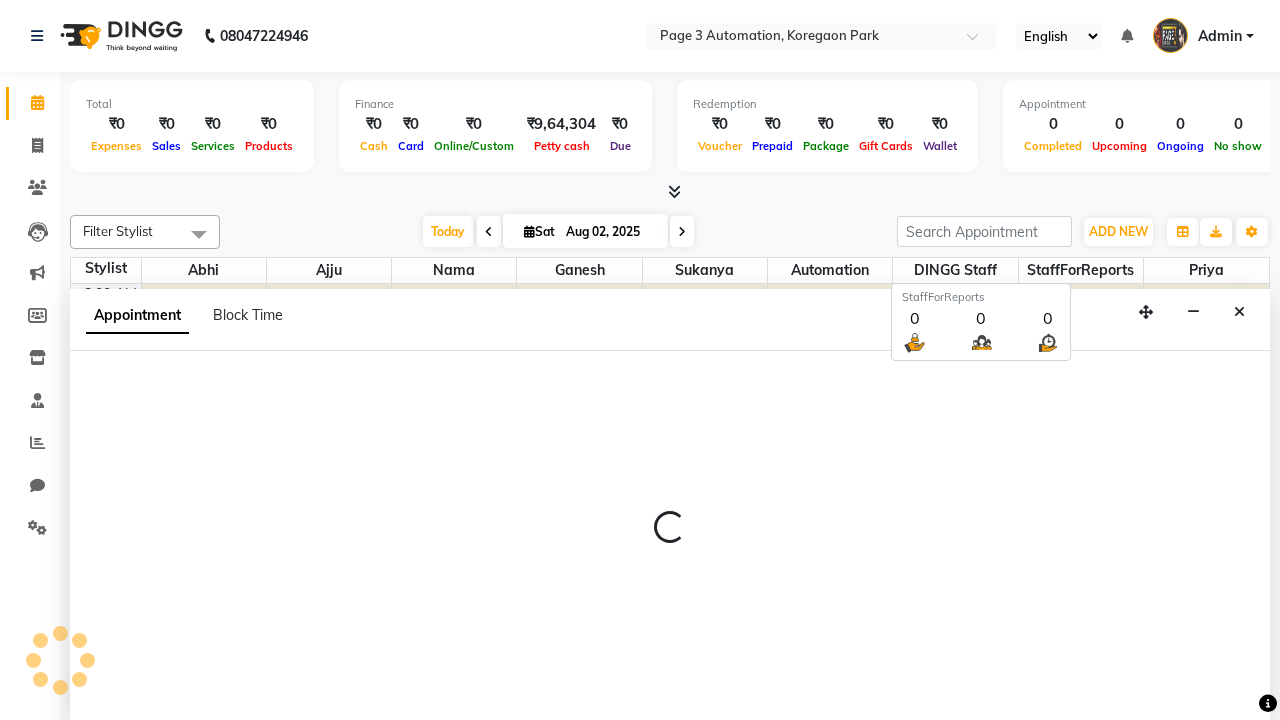 scroll, scrollTop: 1, scrollLeft: 0, axis: vertical 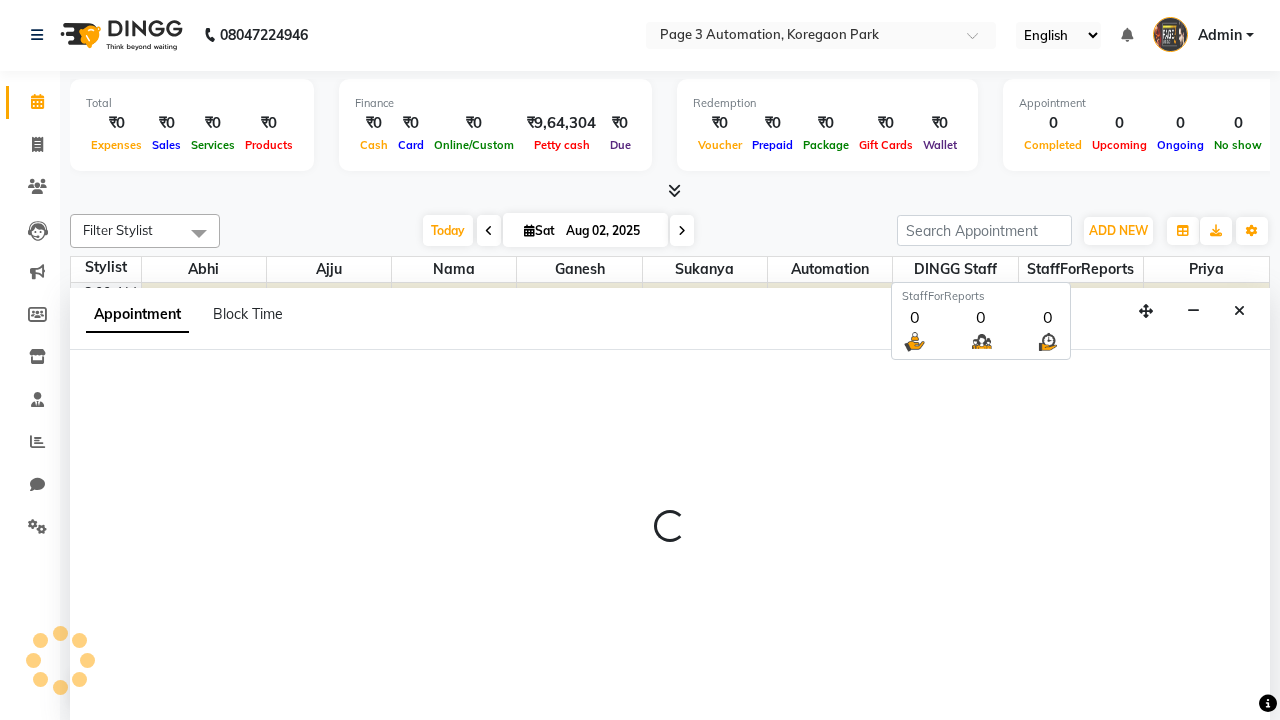 select on "tentative" 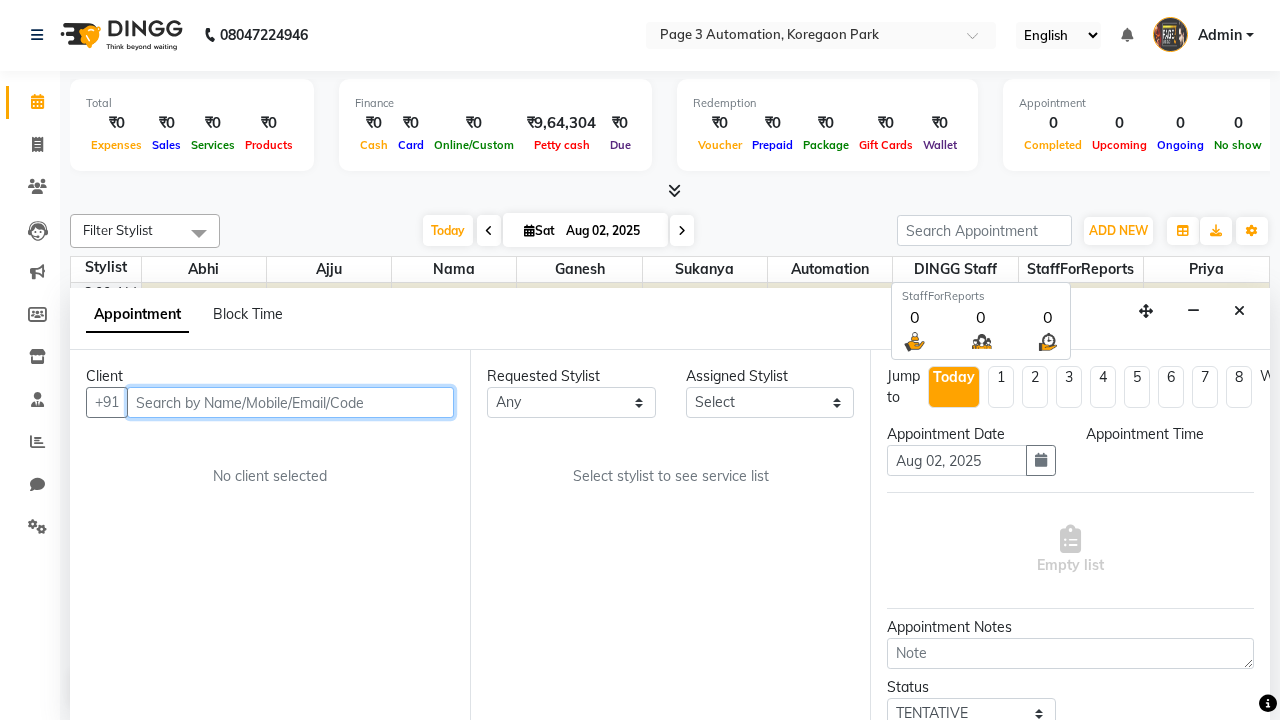 select on "540" 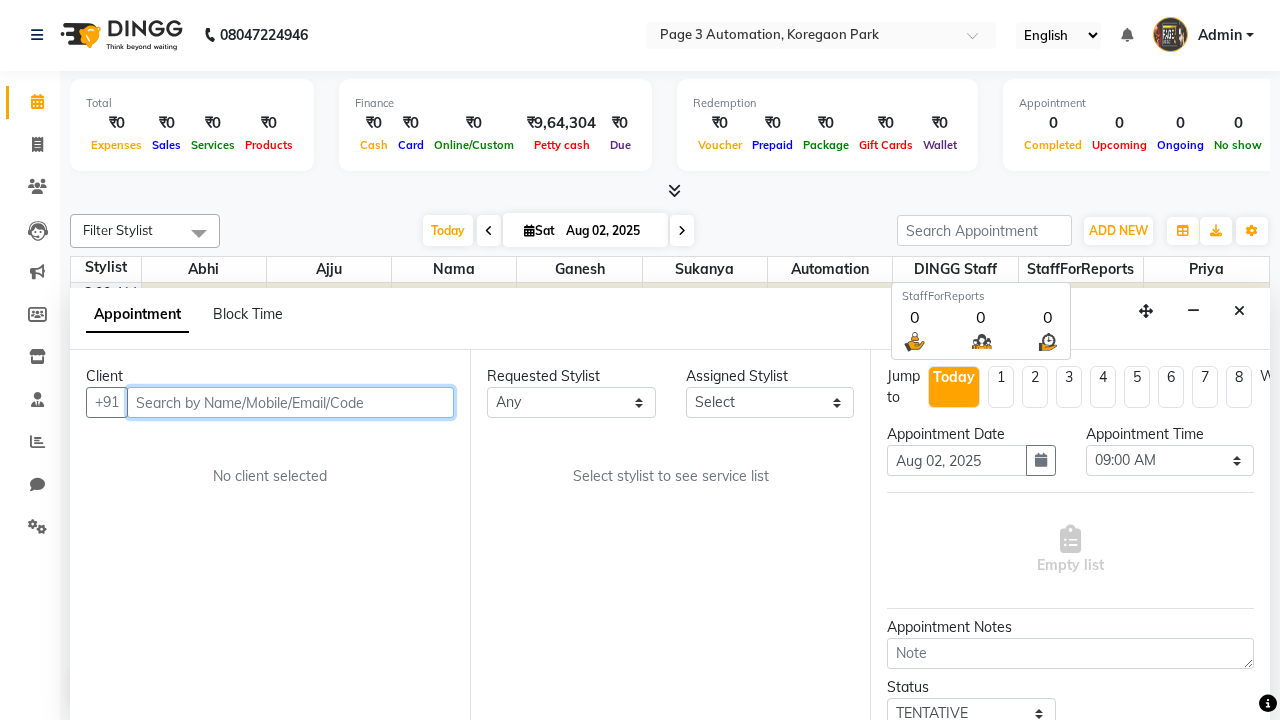 type on "8192346578" 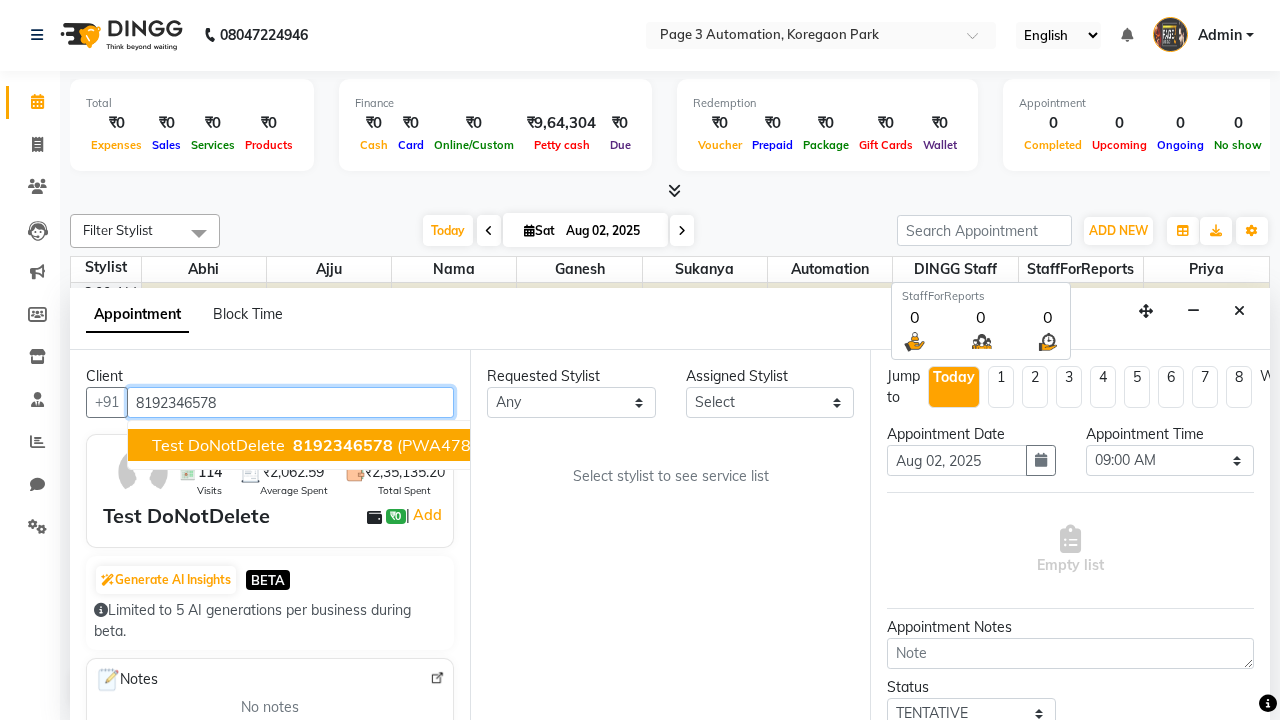 click on "8192346578" at bounding box center [343, 445] 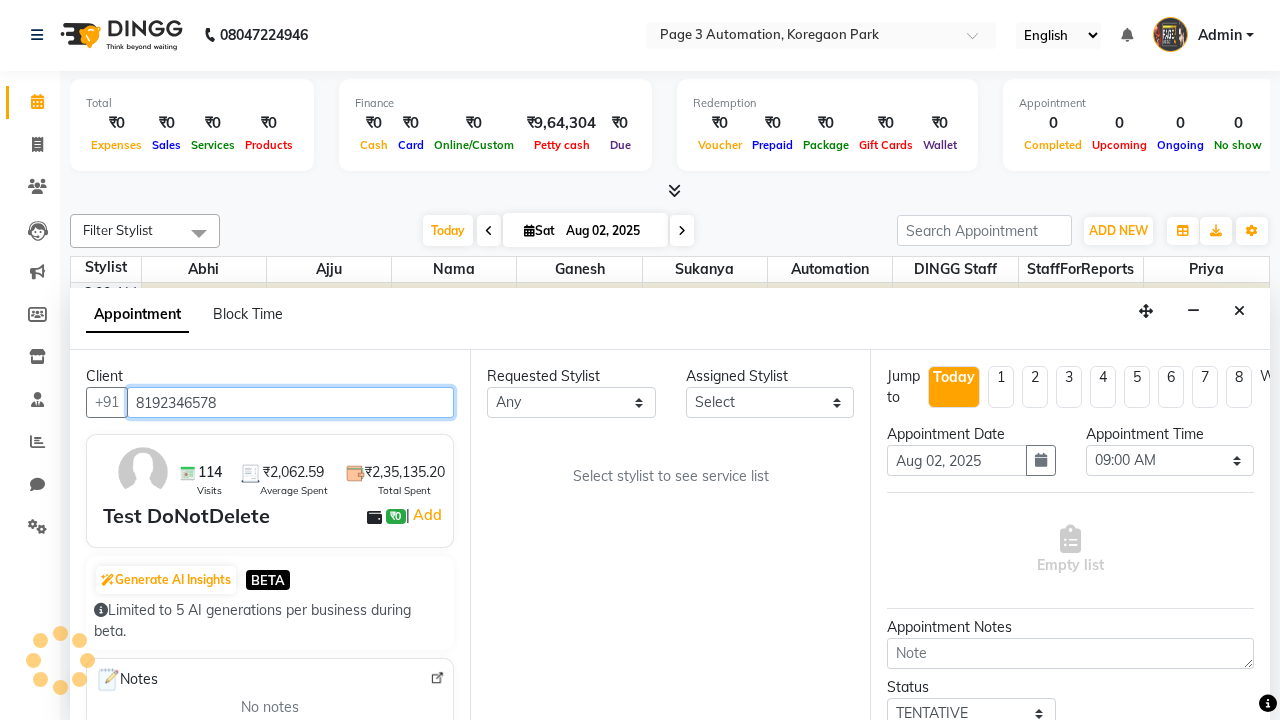 select on "711" 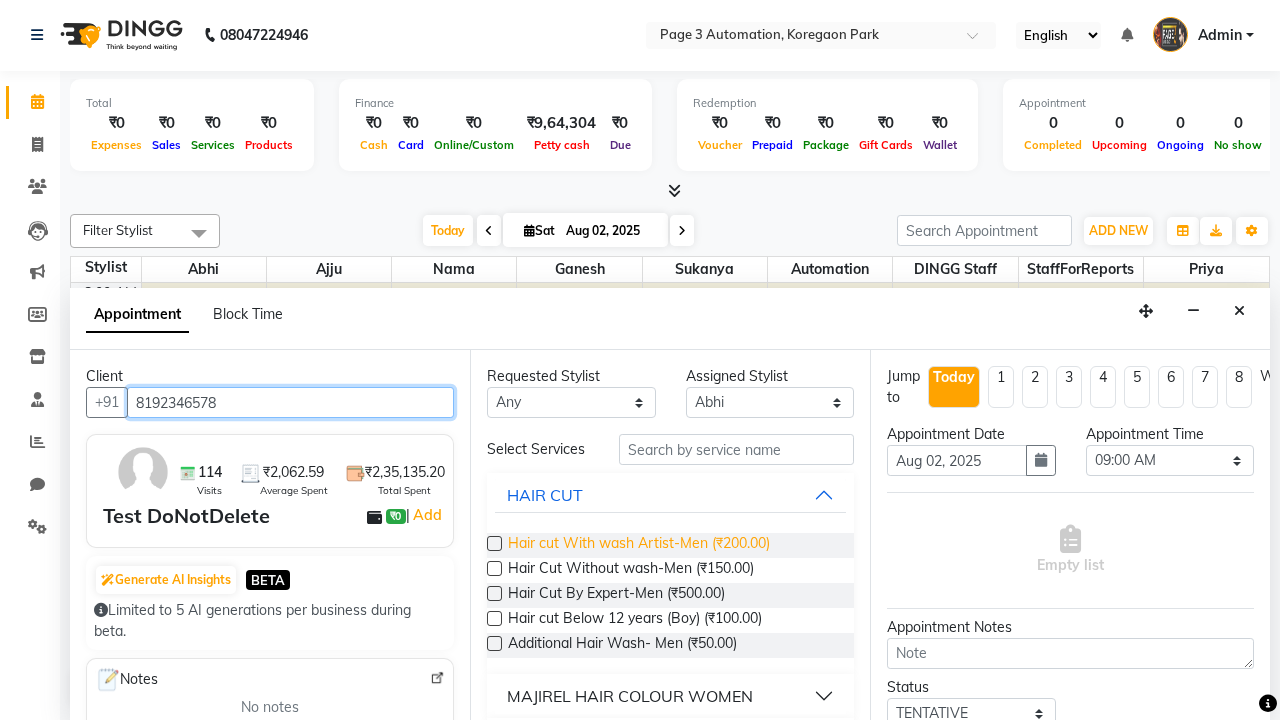 type on "8192346578" 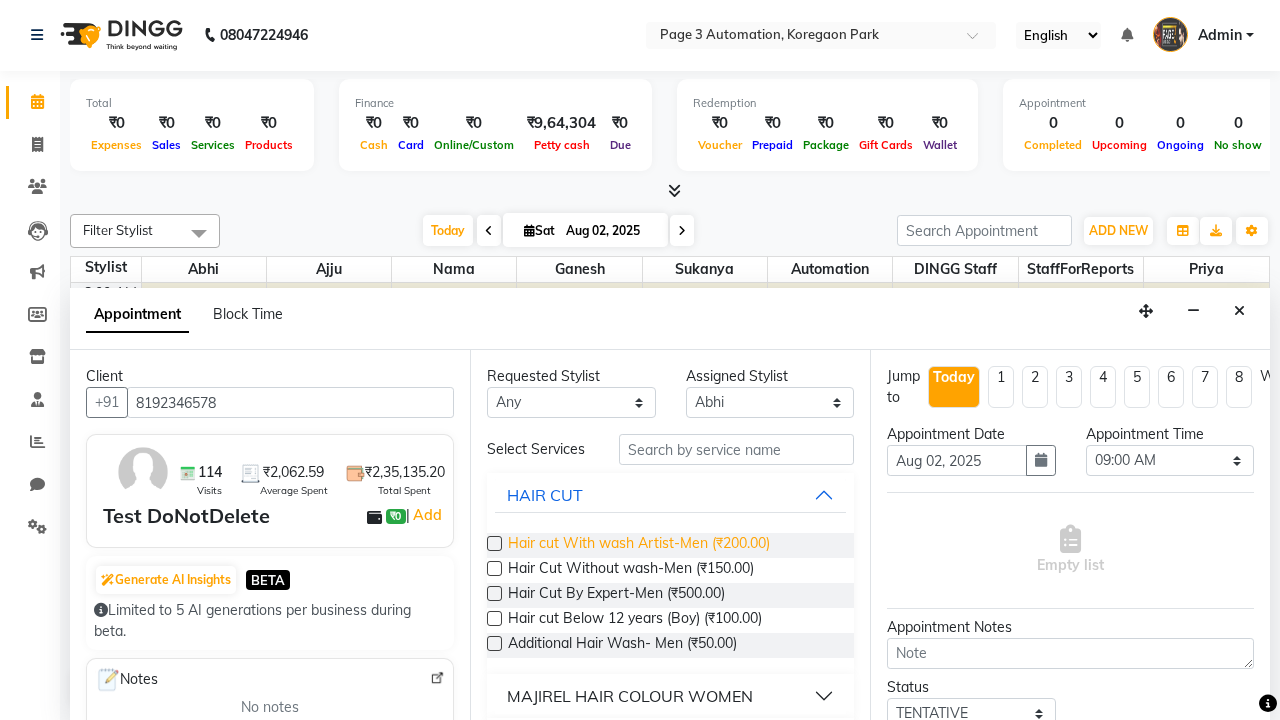 click on "Hair cut With wash Artist-Men (₹200.00)" at bounding box center [639, 545] 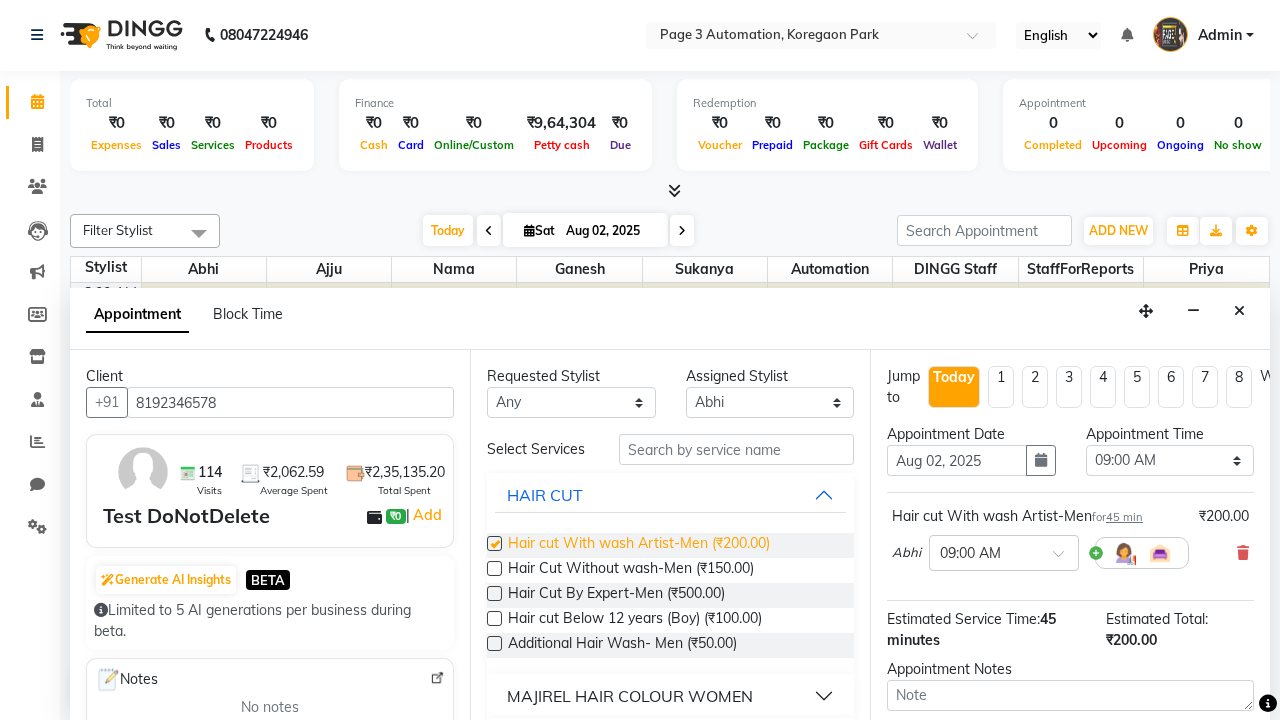 checkbox on "false" 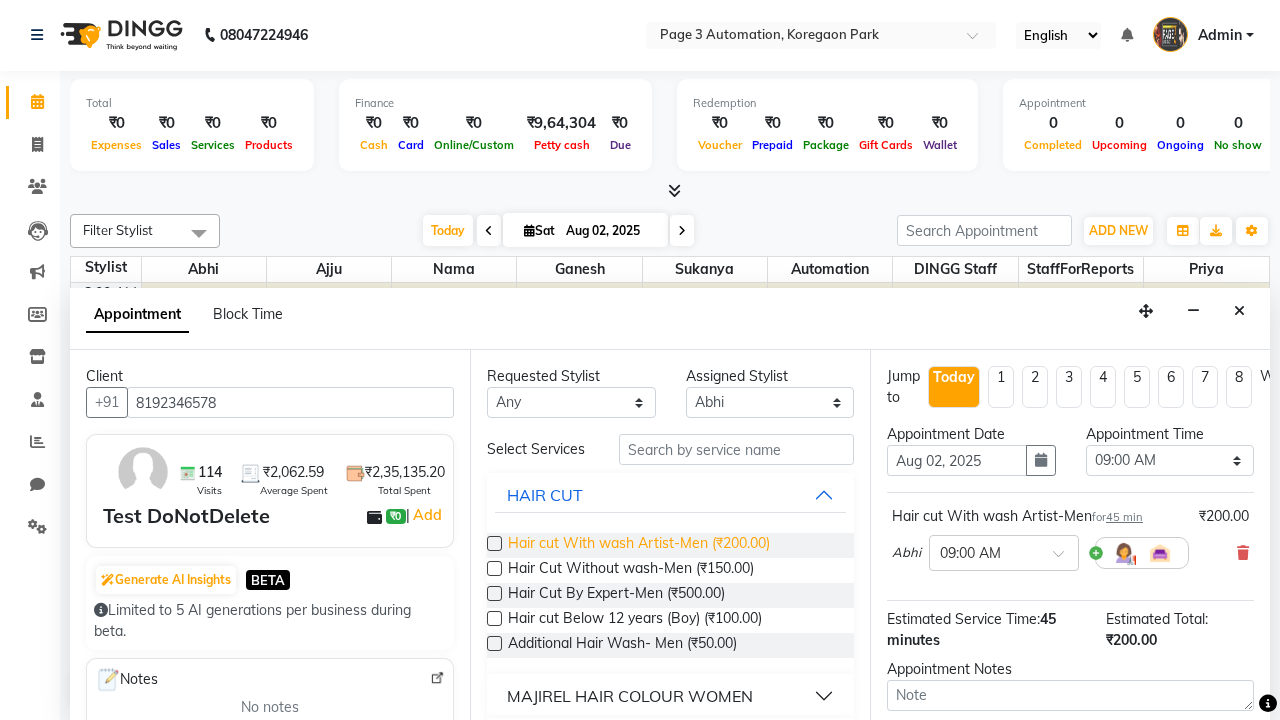 select on "780" 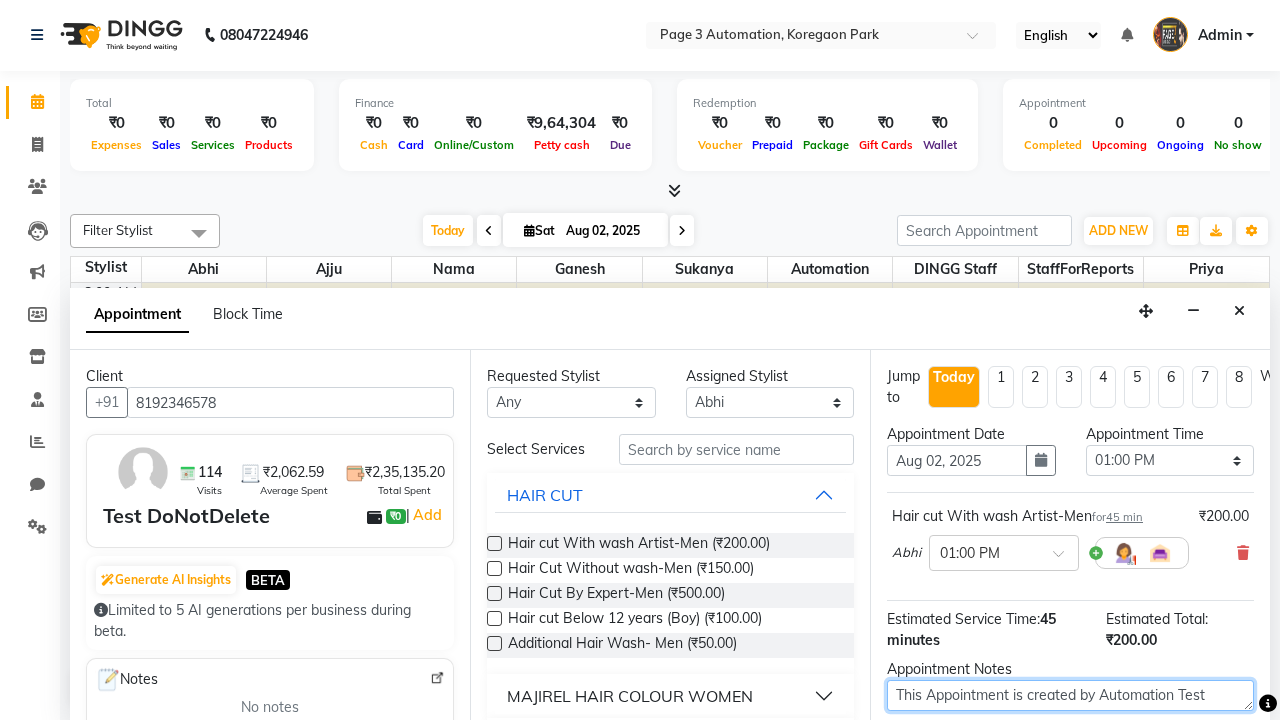 type on "This Appointment is created by Automation Test" 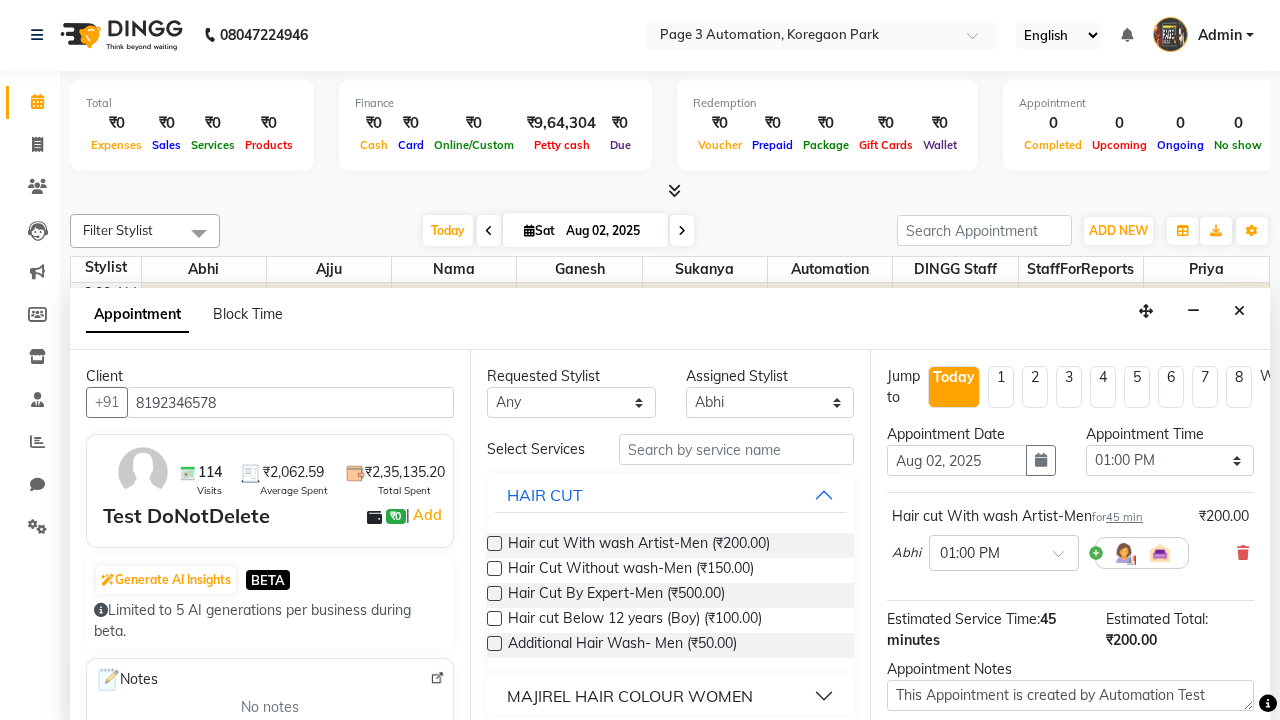 click at bounding box center [1097, 822] 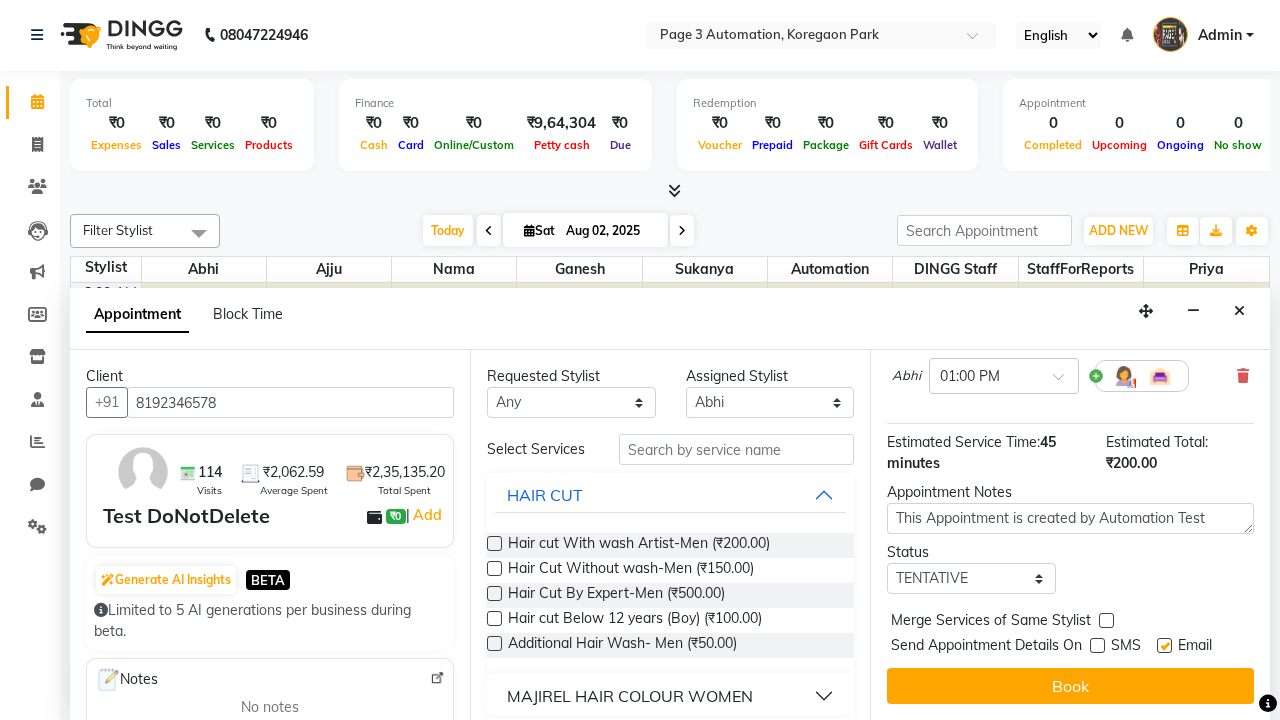 click at bounding box center [1164, 645] 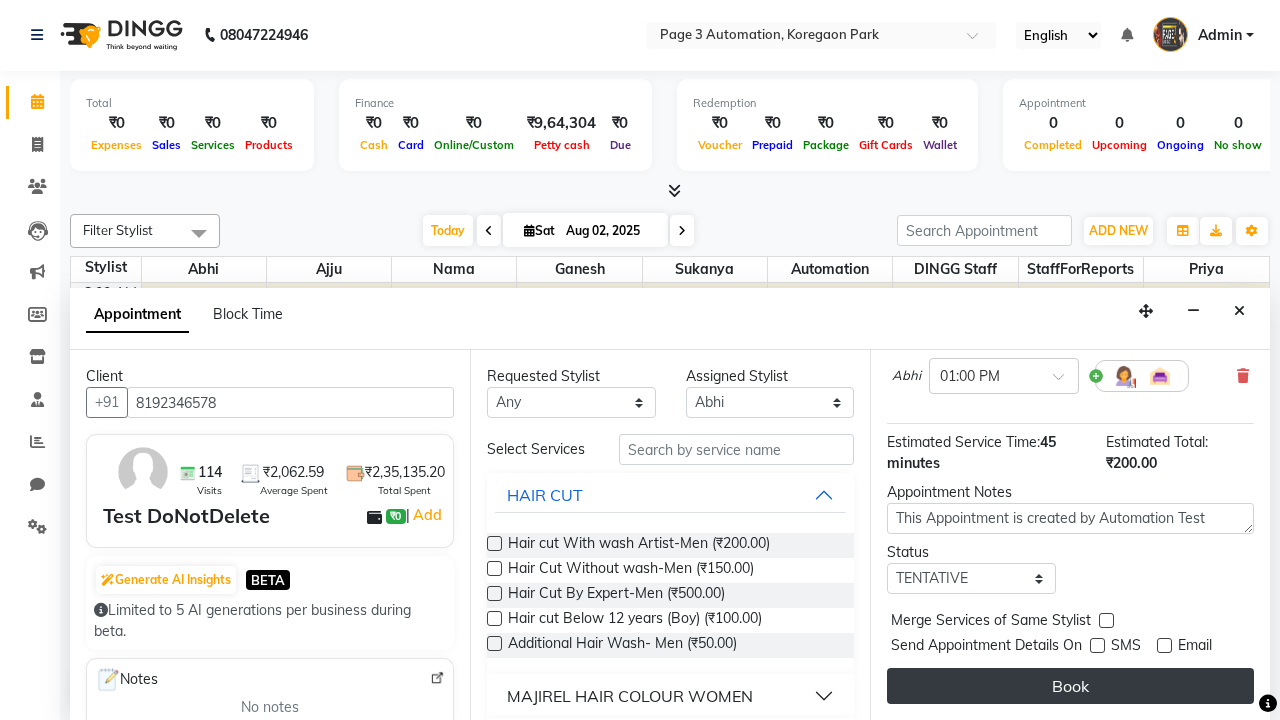click on "Book" at bounding box center [1070, 686] 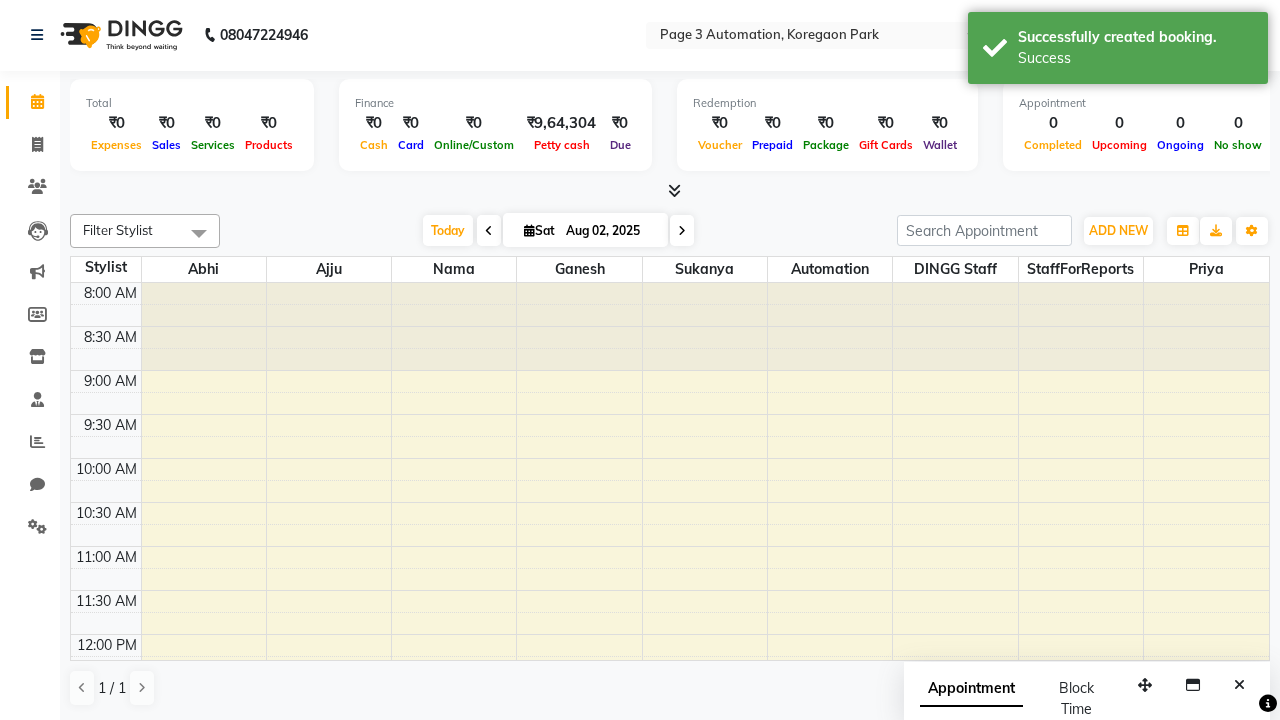 scroll, scrollTop: 0, scrollLeft: 0, axis: both 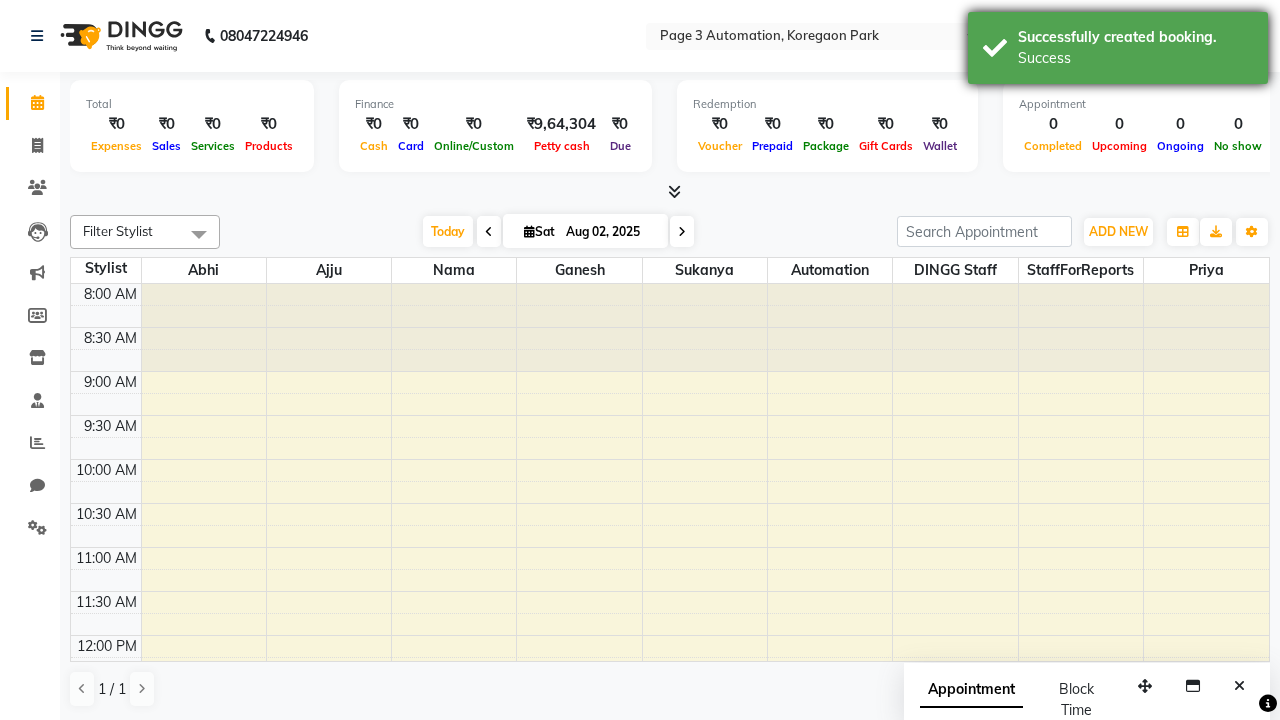 click on "Success" at bounding box center (1135, 58) 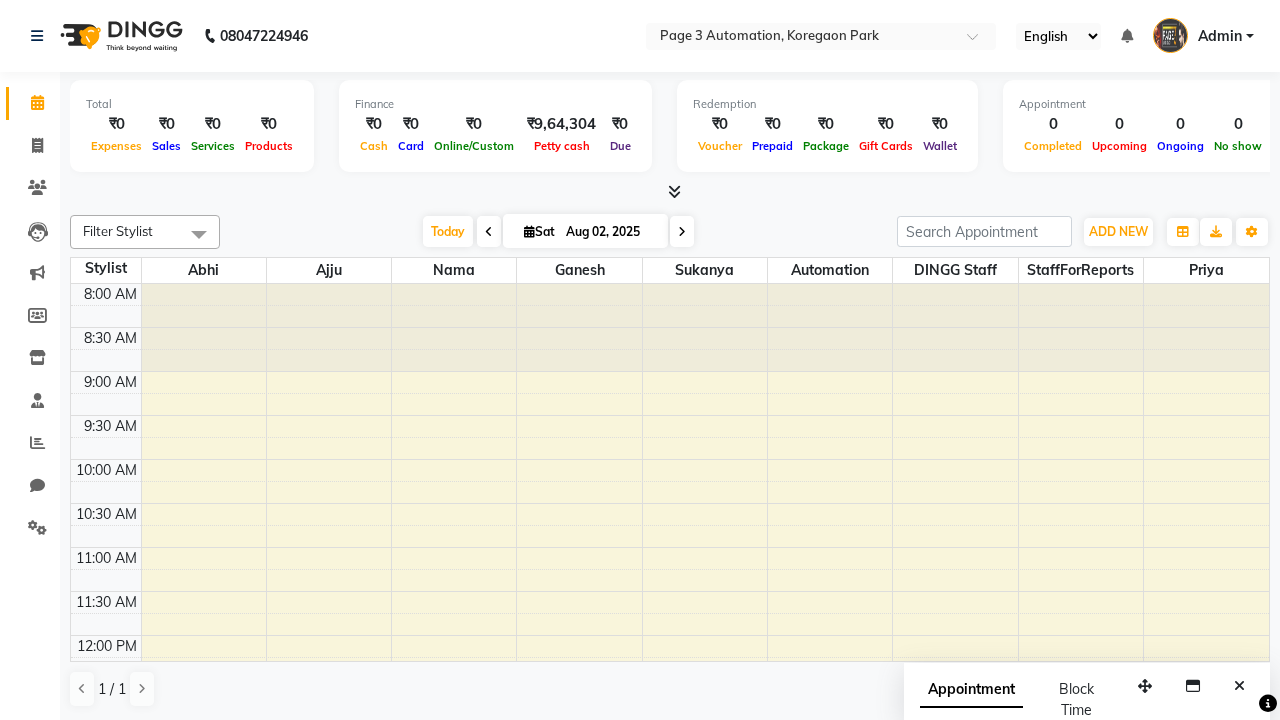 click at bounding box center (199, 234) 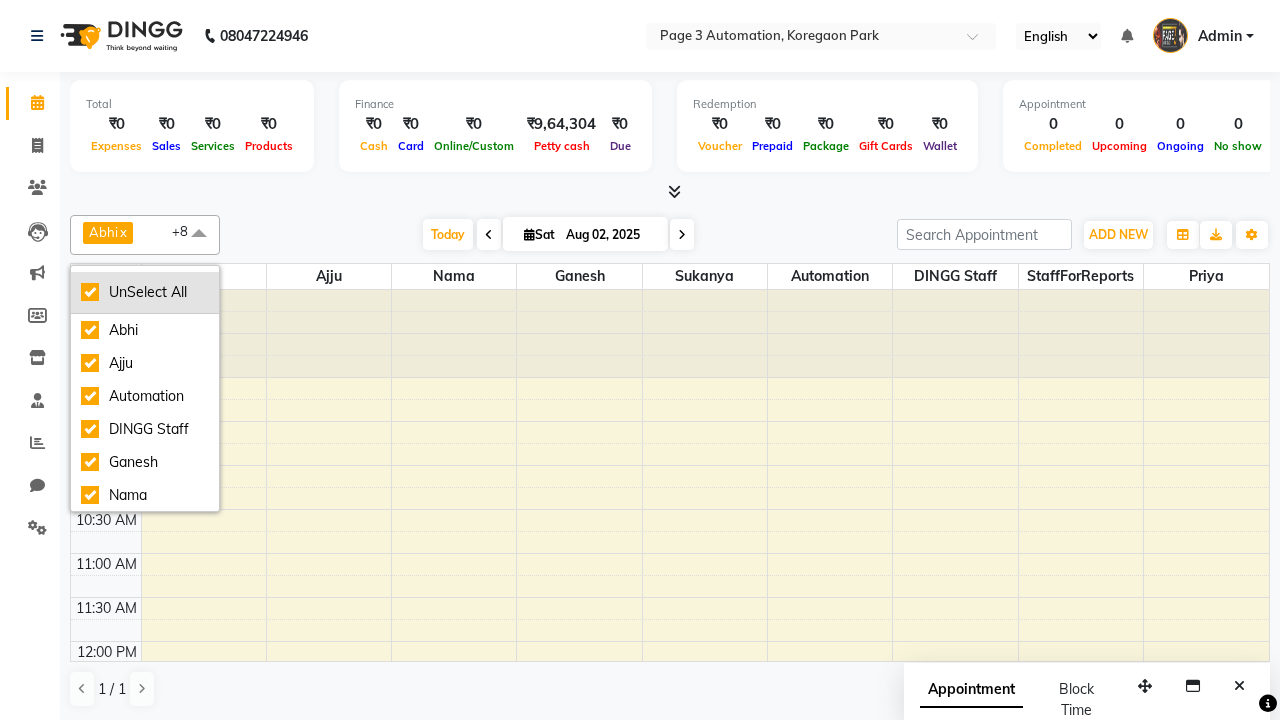 click on "UnSelect All" at bounding box center (145, 292) 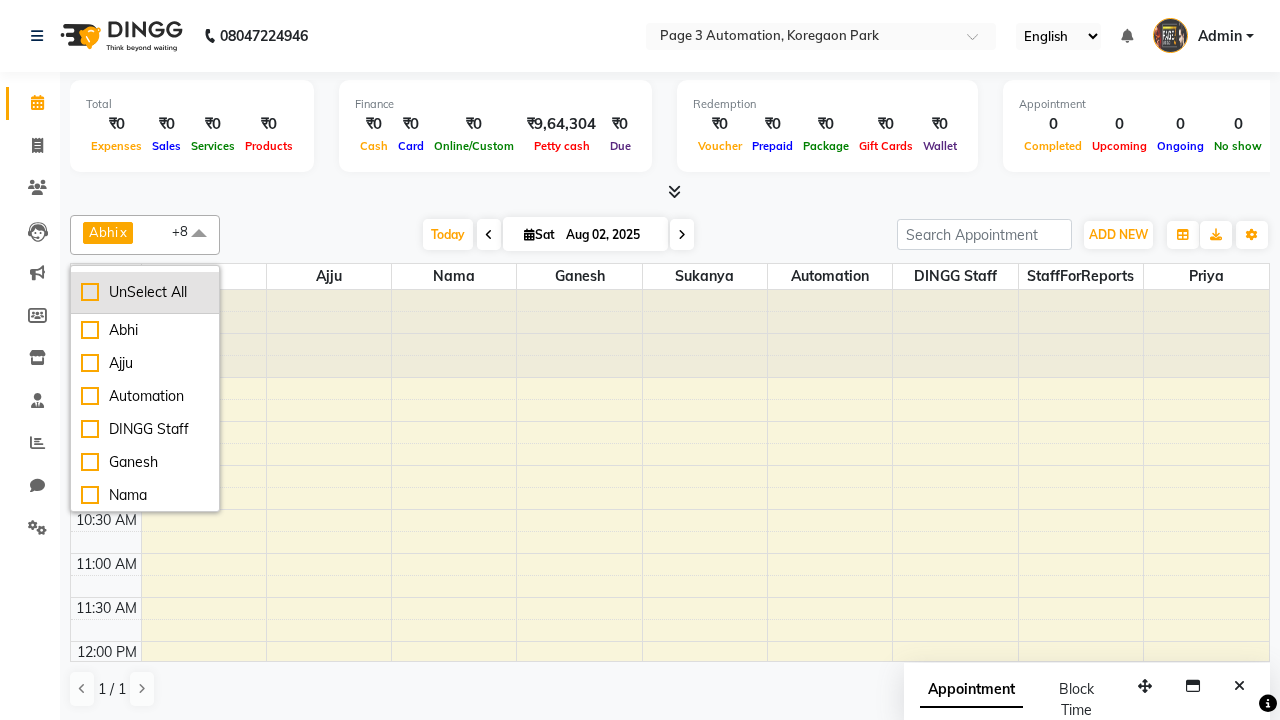 checkbox on "false" 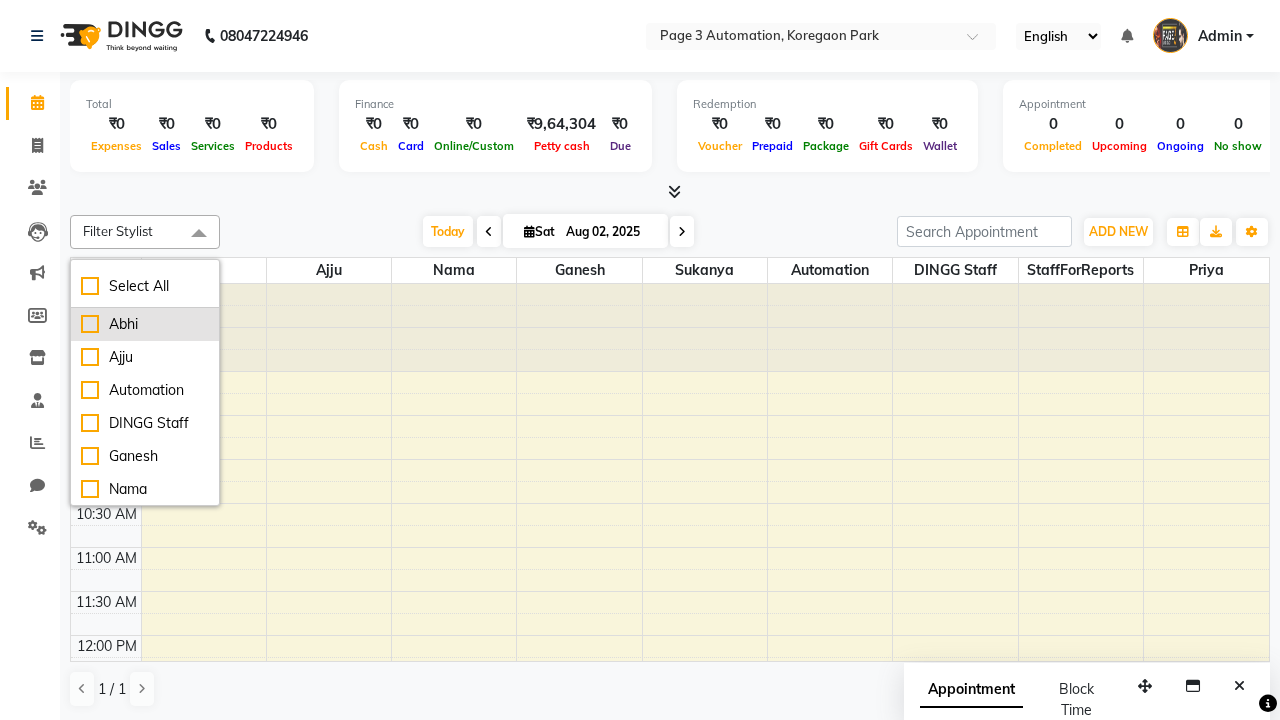 click on "Abhi" at bounding box center (145, 324) 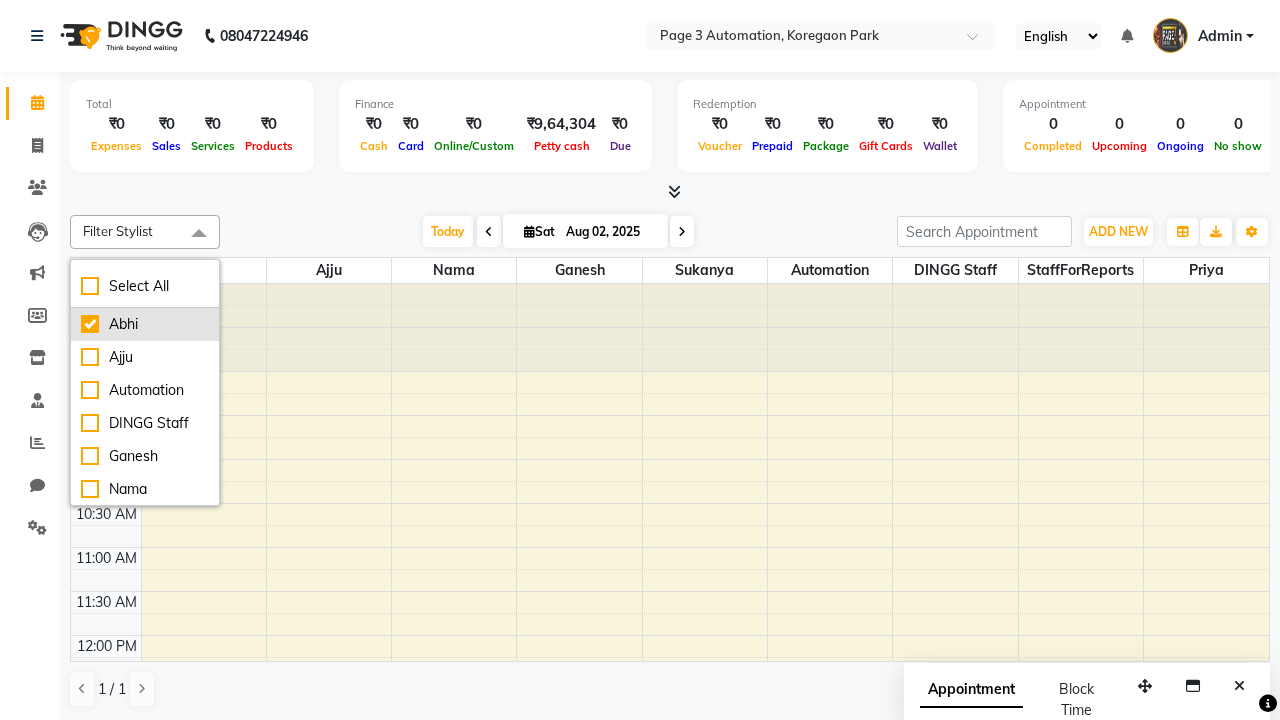 checkbox on "true" 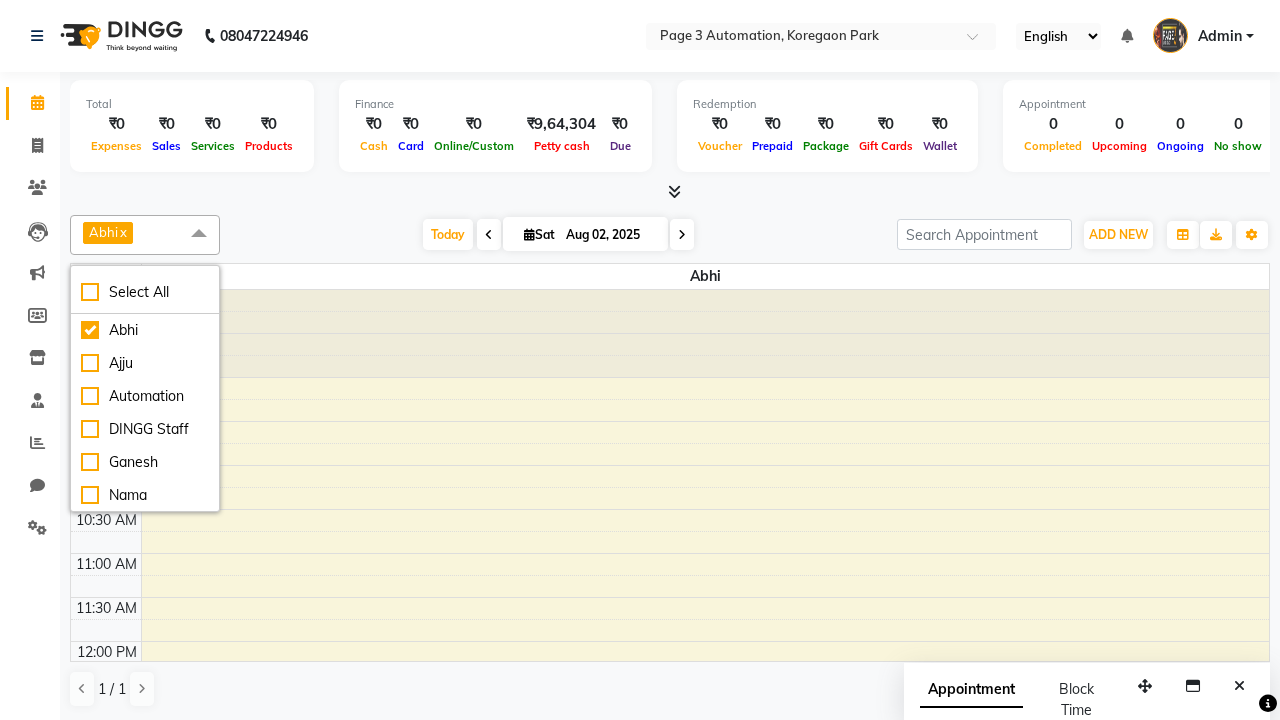 click at bounding box center [199, 234] 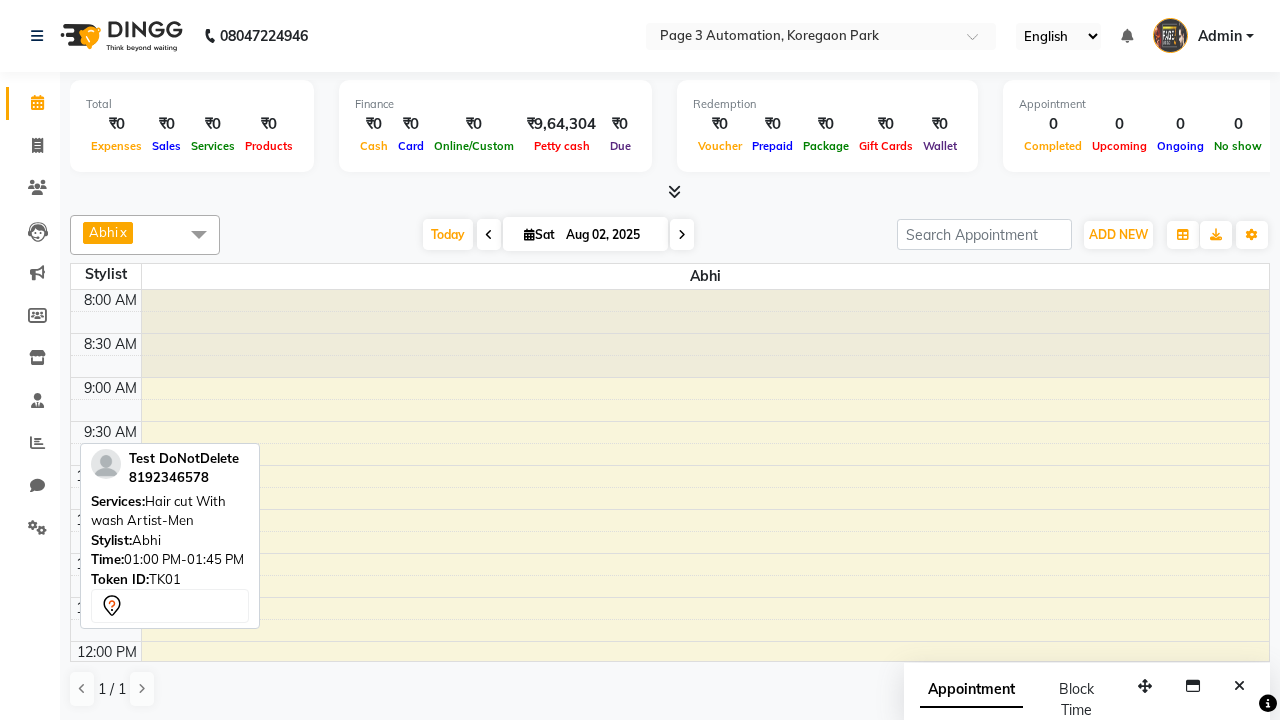 scroll, scrollTop: 287, scrollLeft: 0, axis: vertical 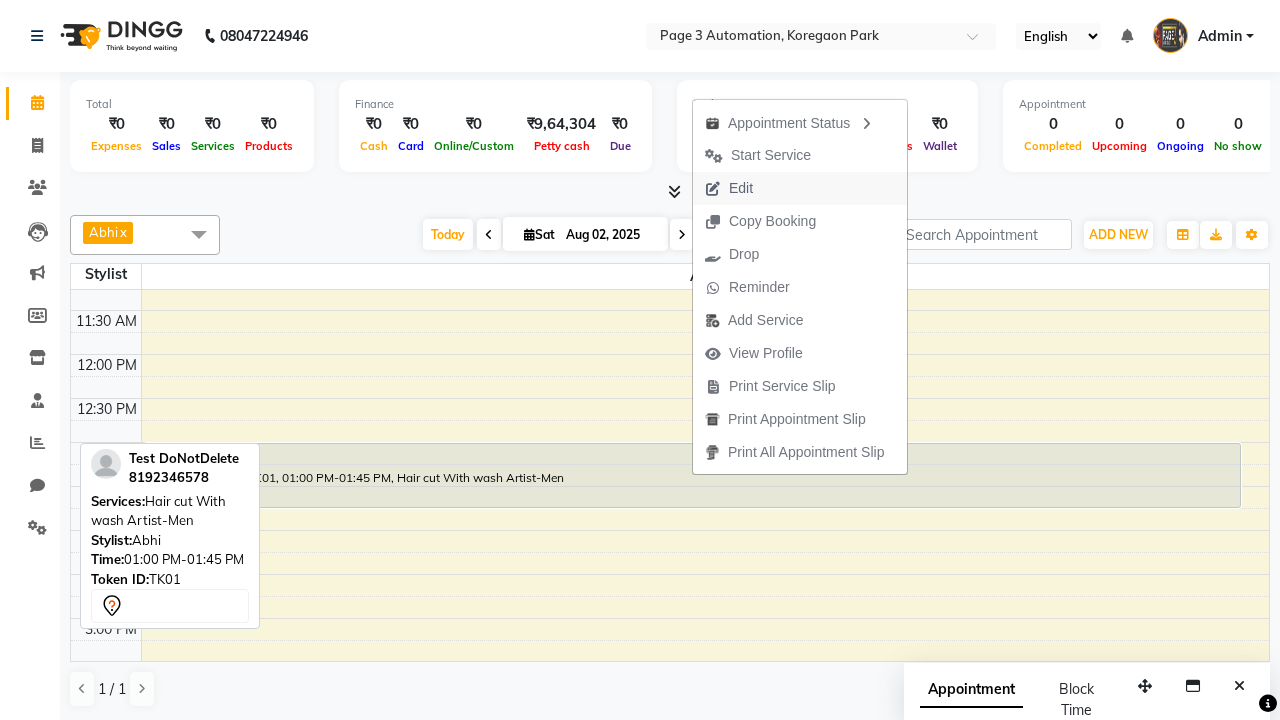 click on "Edit" at bounding box center (800, 188) 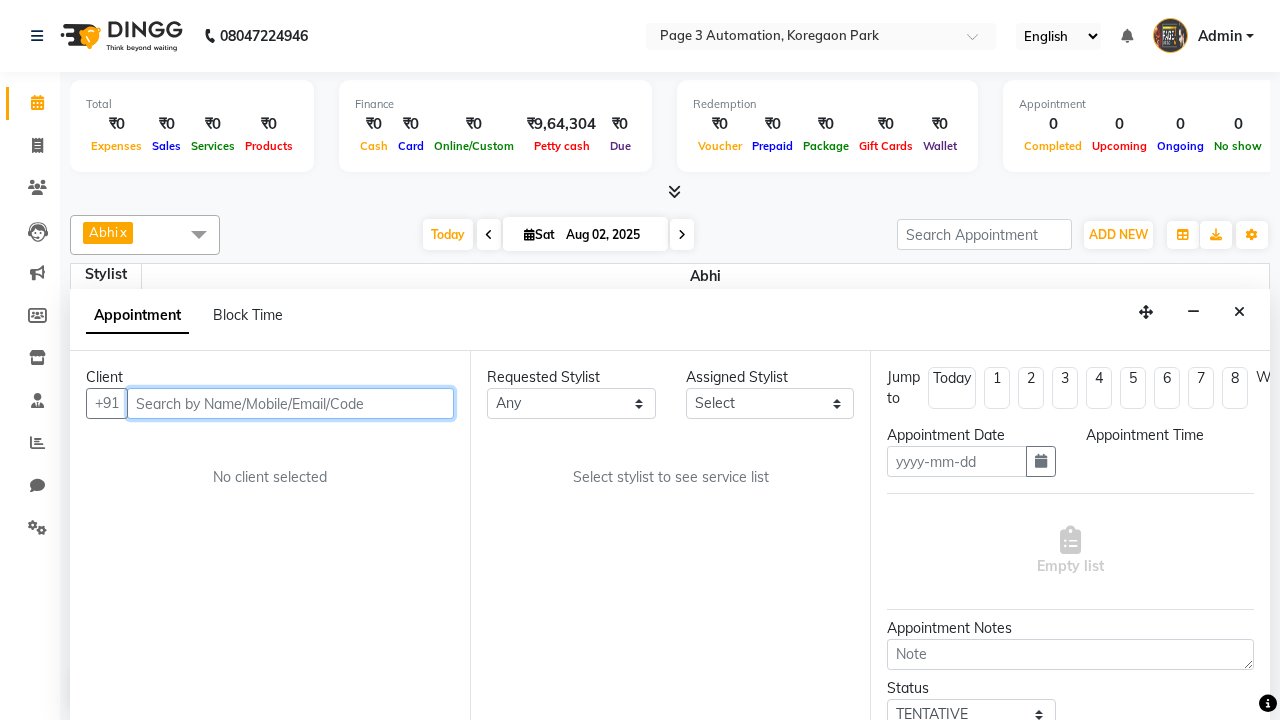 type on "Aug 02, 2025" 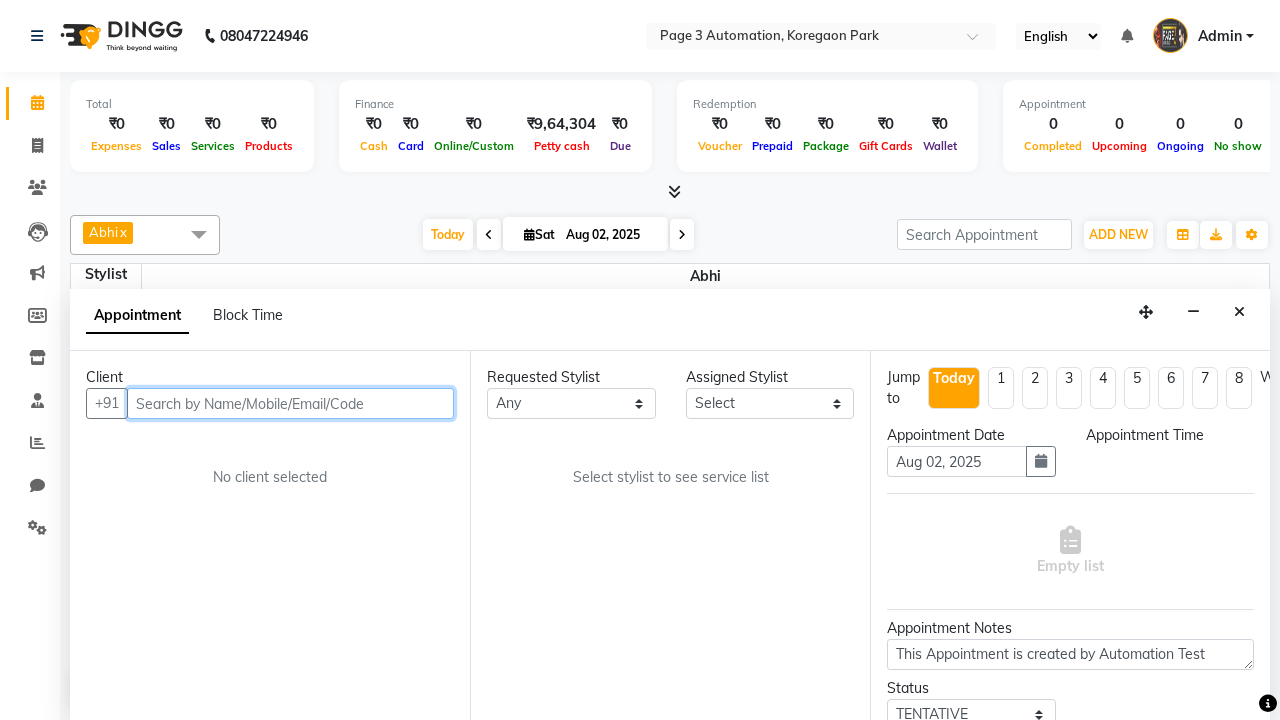 select on "711" 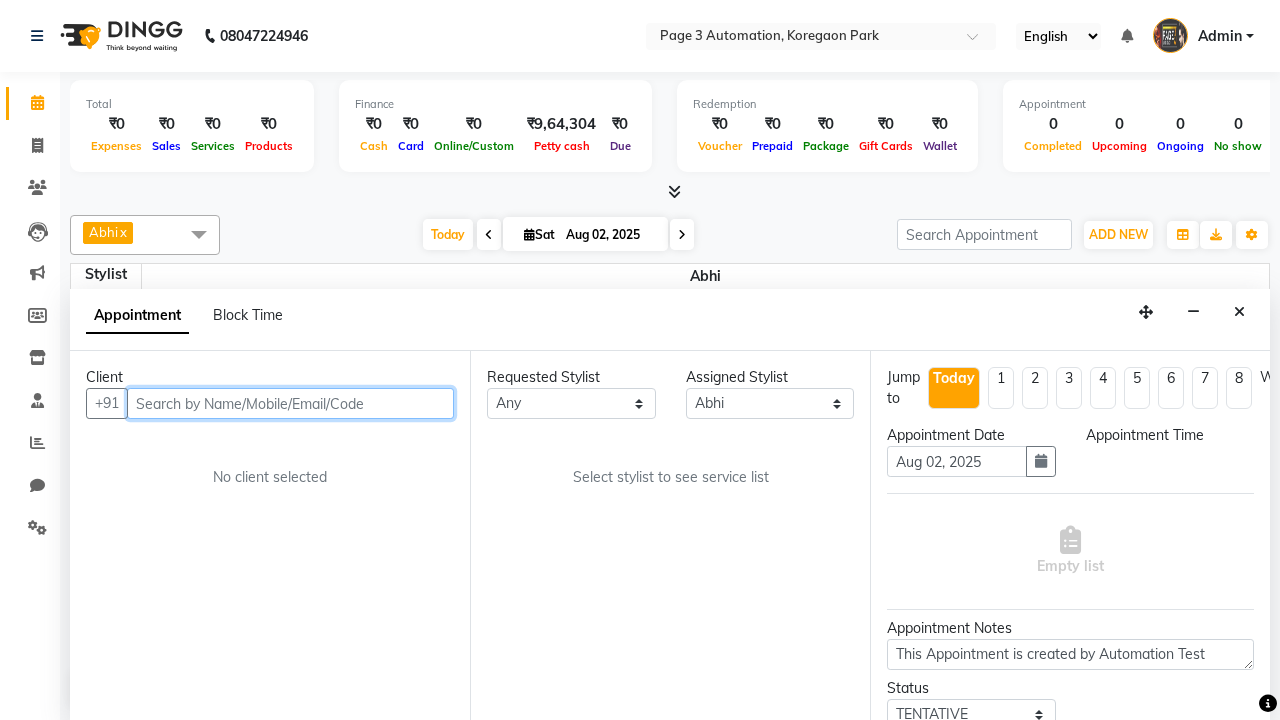 select on "780" 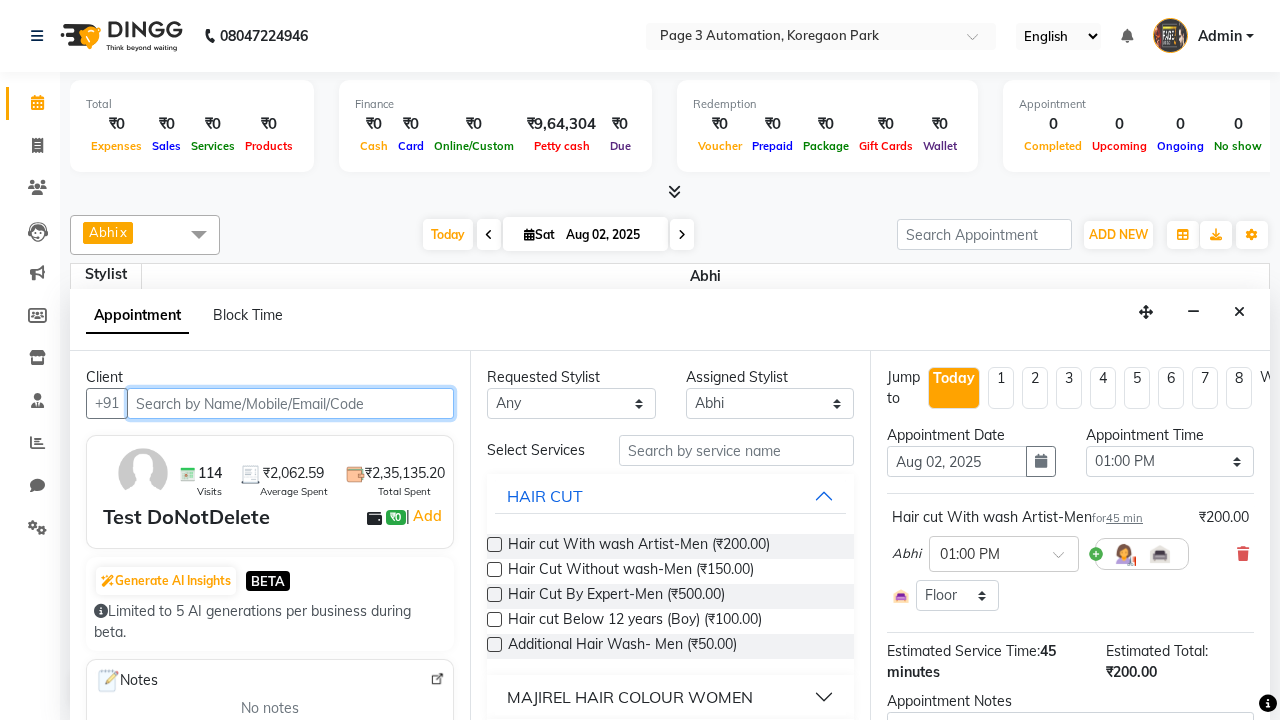 scroll, scrollTop: 1, scrollLeft: 0, axis: vertical 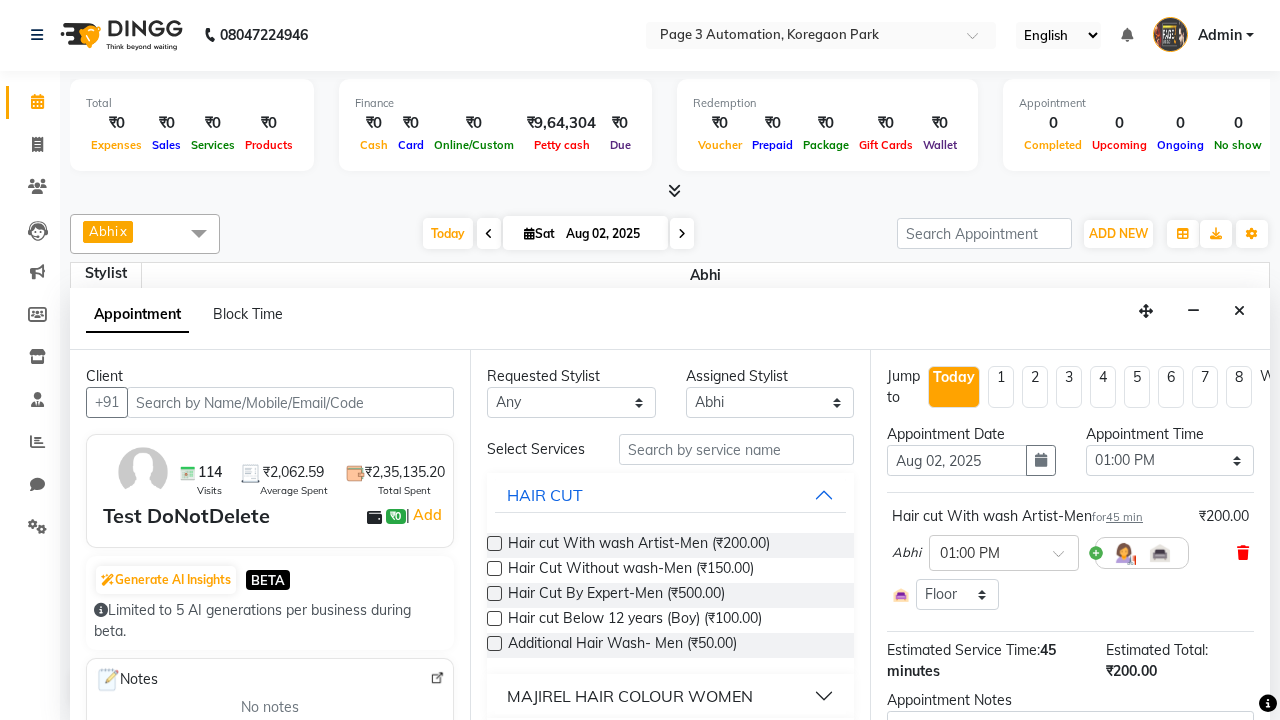 click at bounding box center [1243, 553] 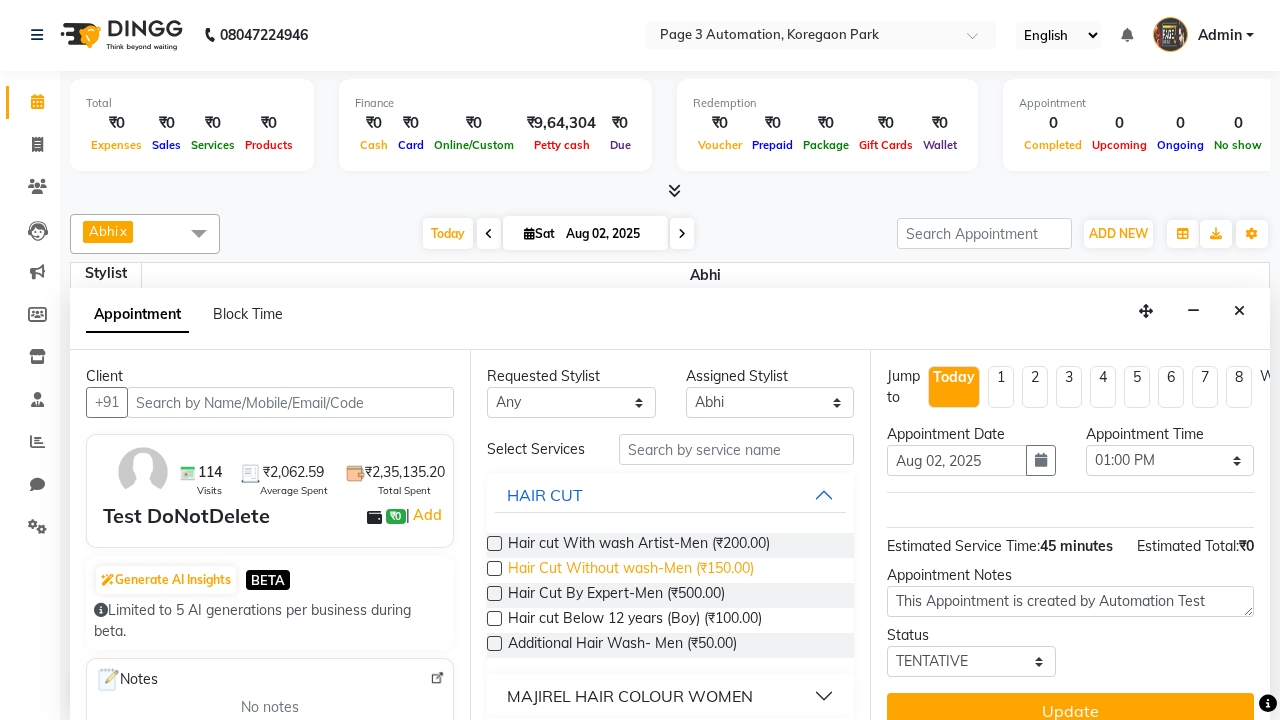 click on "Hair Cut Without wash-Men (₹150.00)" at bounding box center [631, 570] 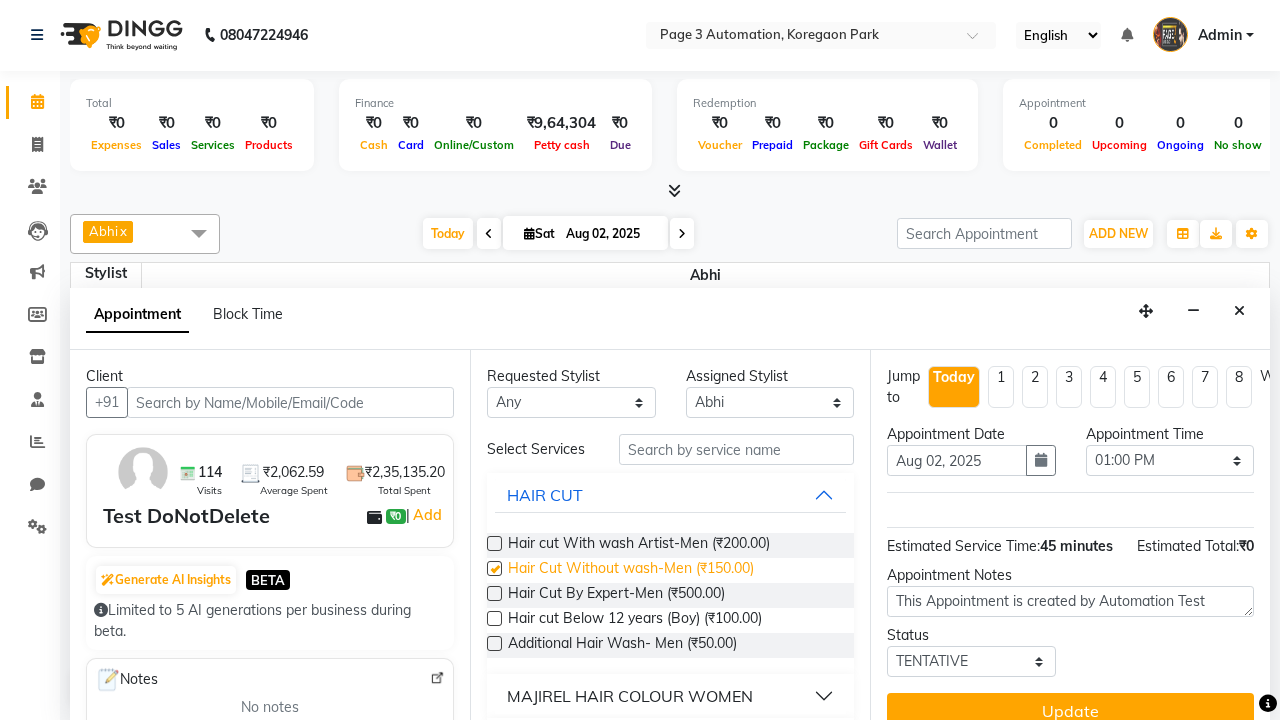 checkbox on "true" 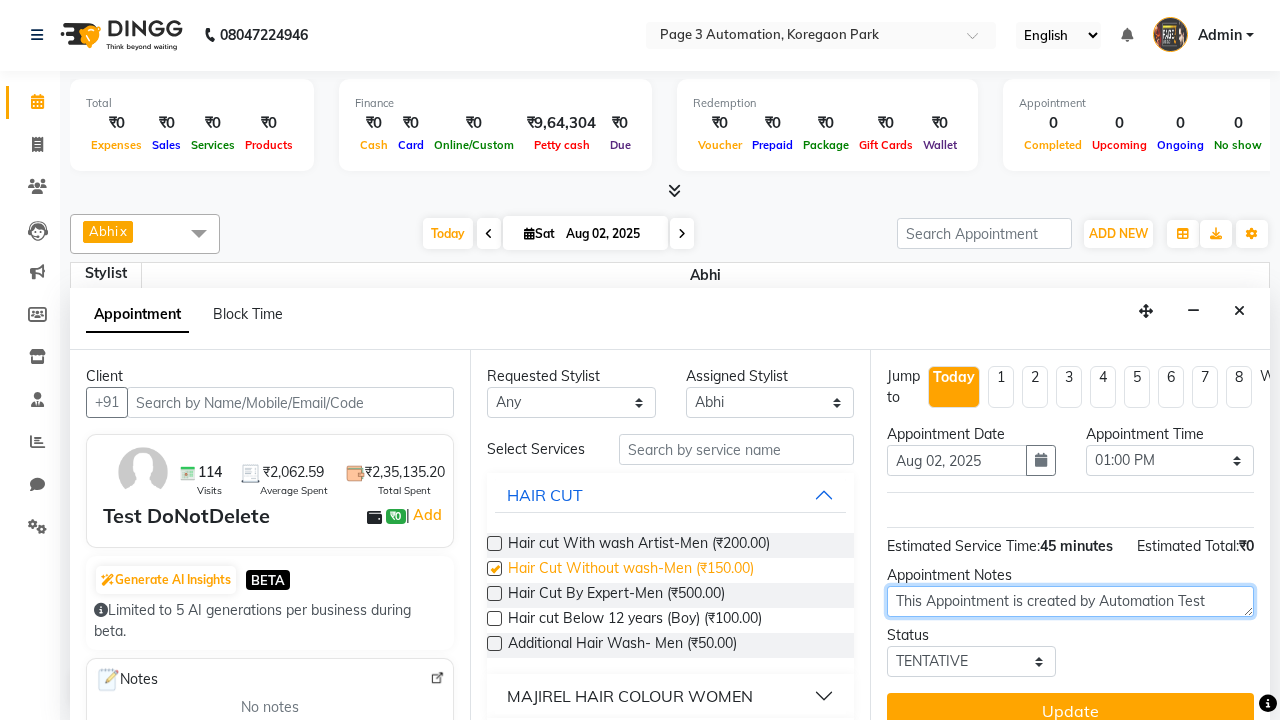 type on "Update Appointment" 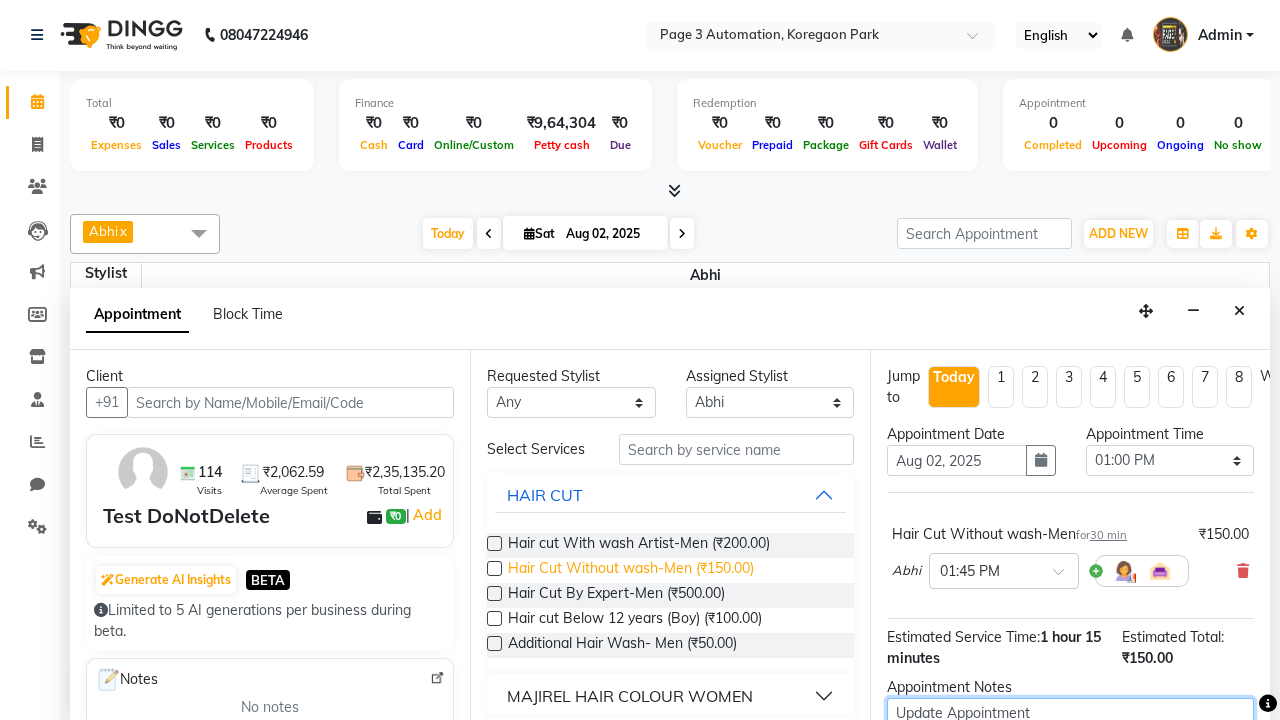 checkbox on "false" 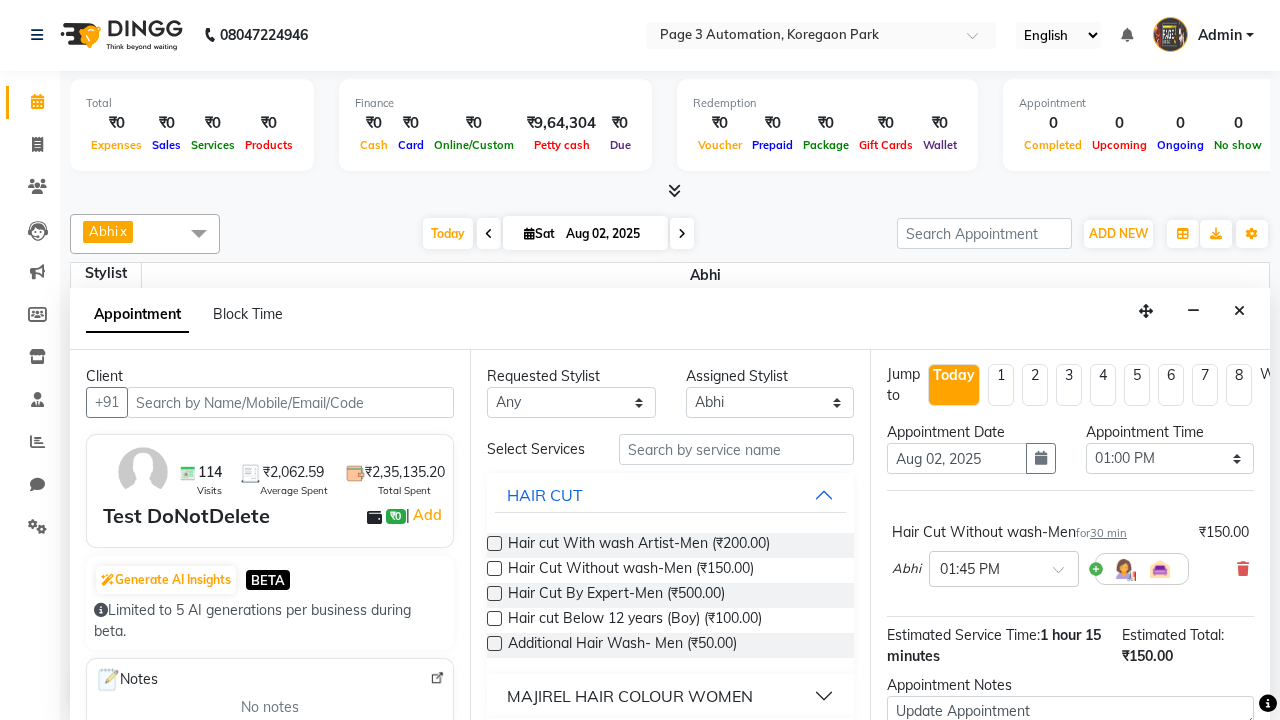 click on "Update" at bounding box center [1070, 821] 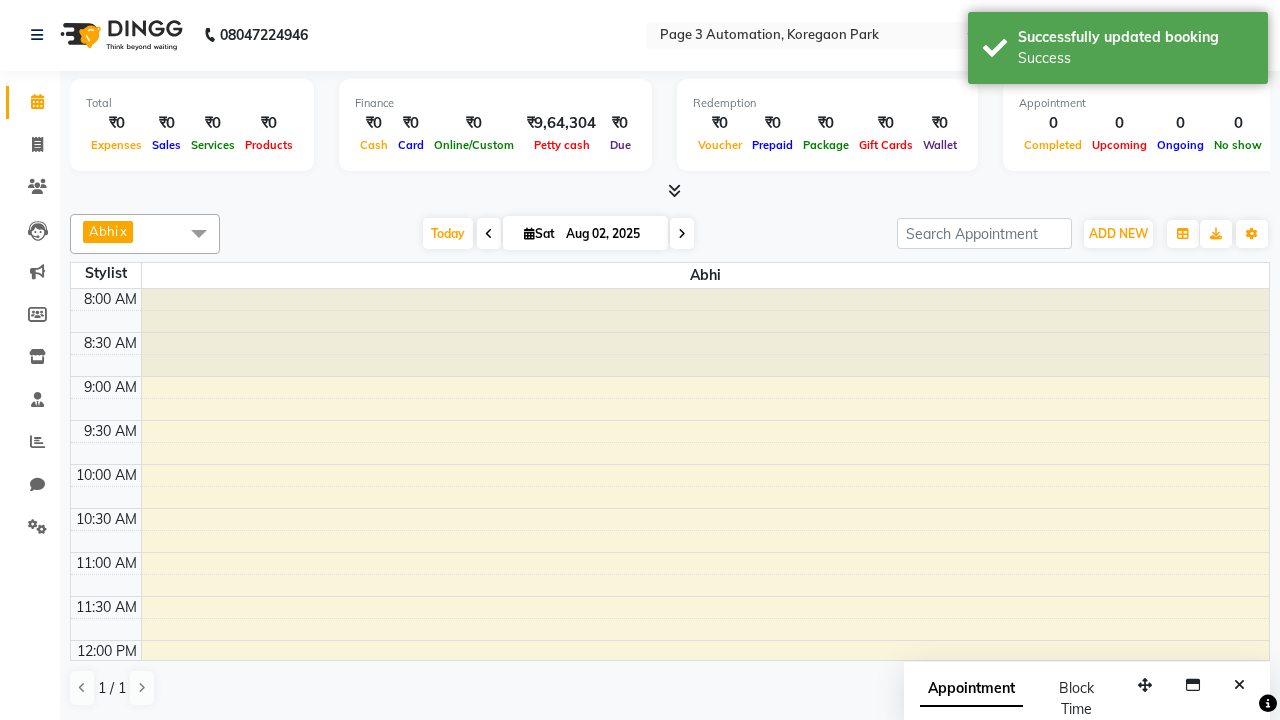 scroll, scrollTop: 0, scrollLeft: 0, axis: both 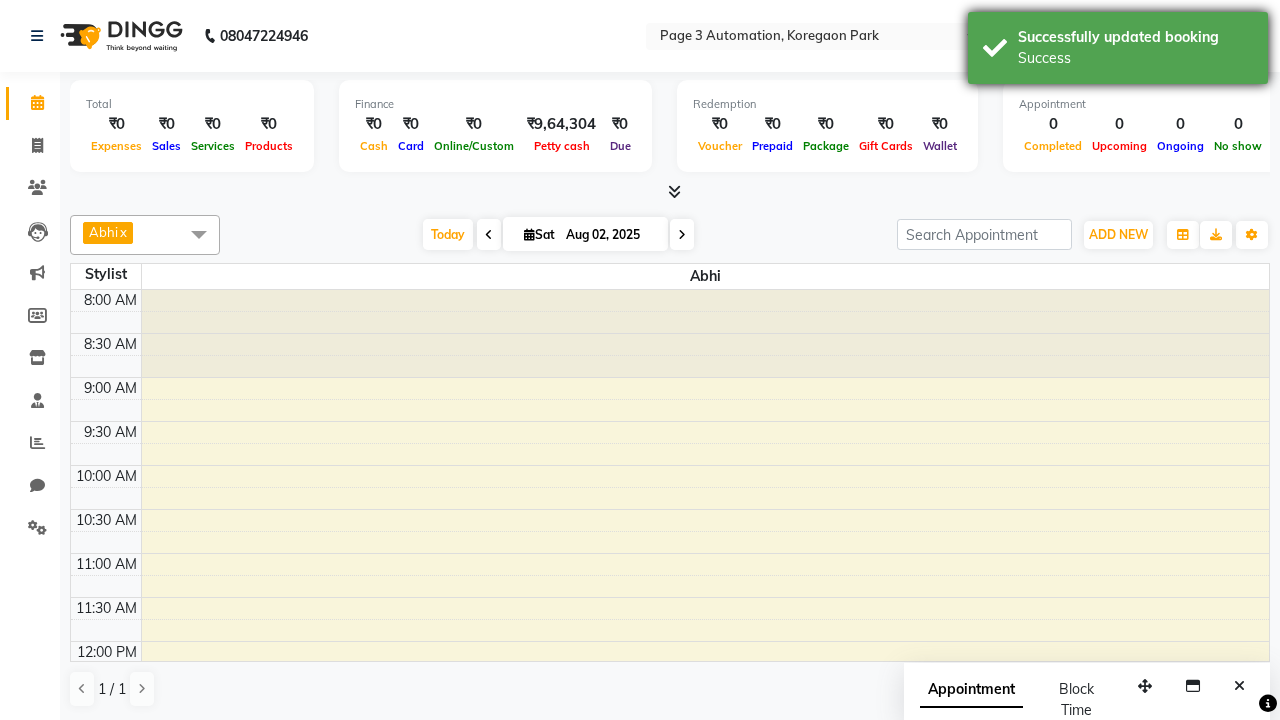 click on "Success" at bounding box center (1135, 58) 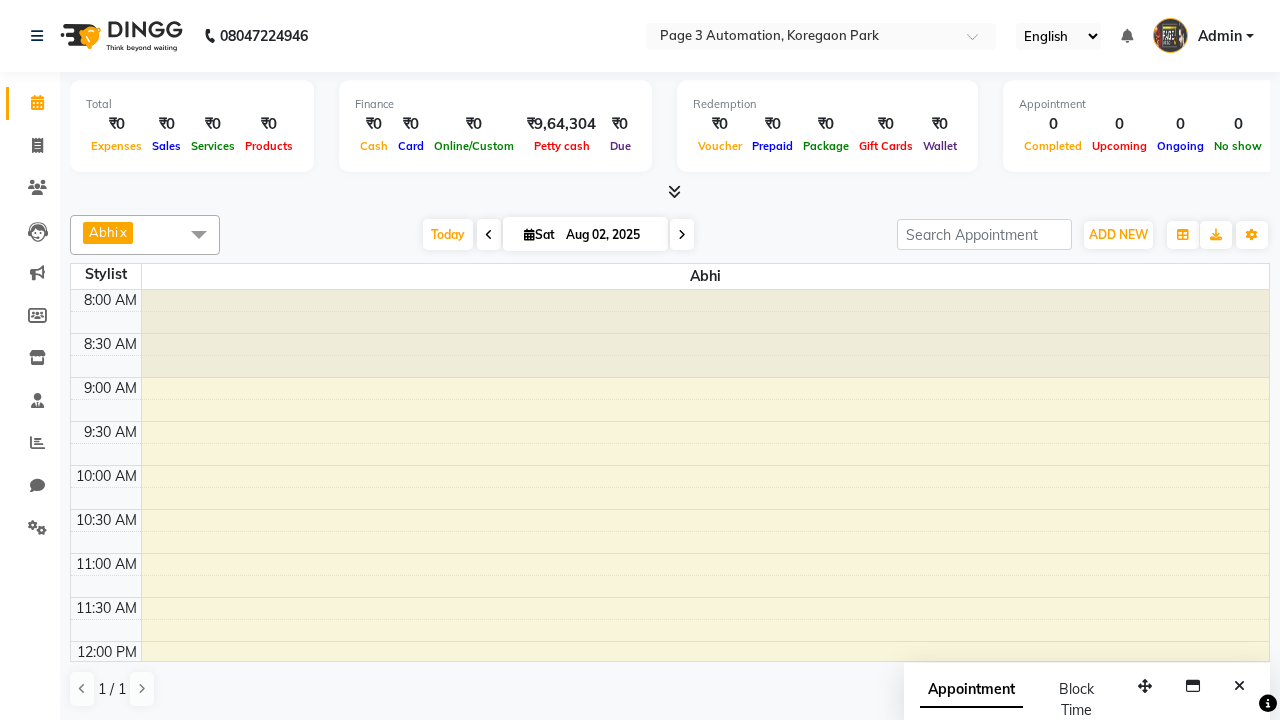 click at bounding box center (199, 234) 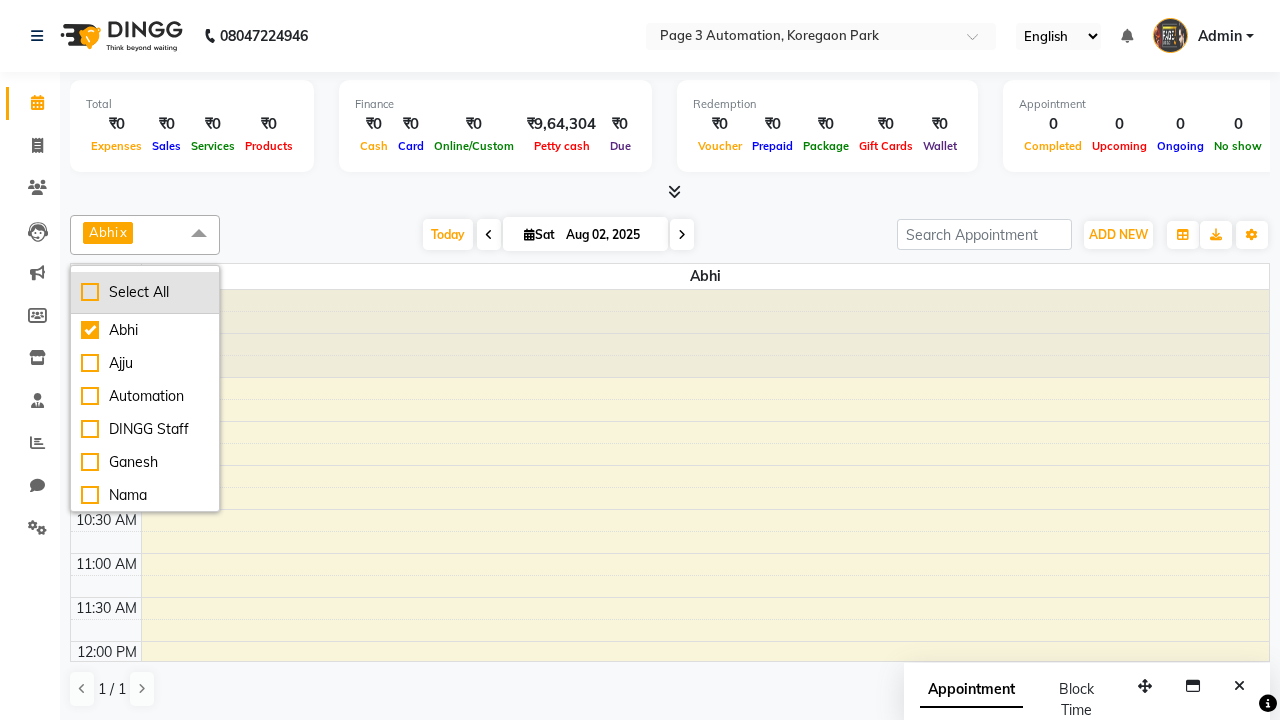 click on "Select All" at bounding box center [145, 292] 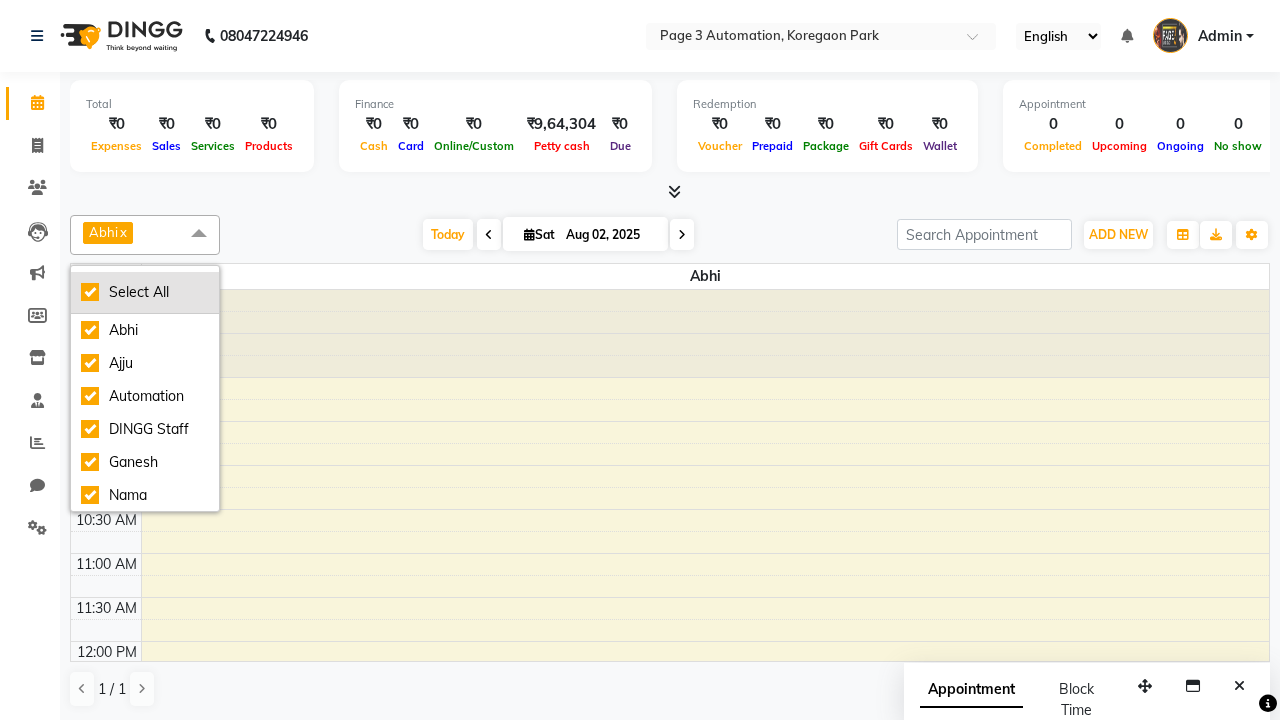checkbox on "true" 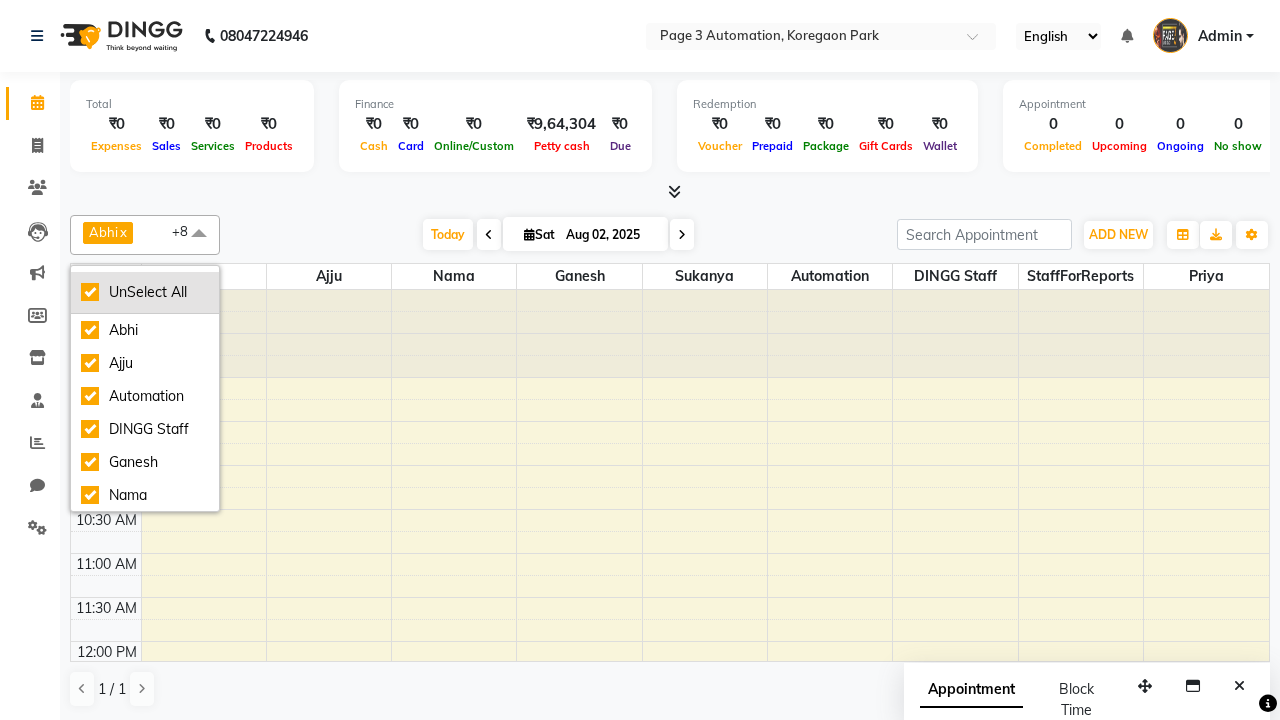 click on "UnSelect All" at bounding box center [145, 292] 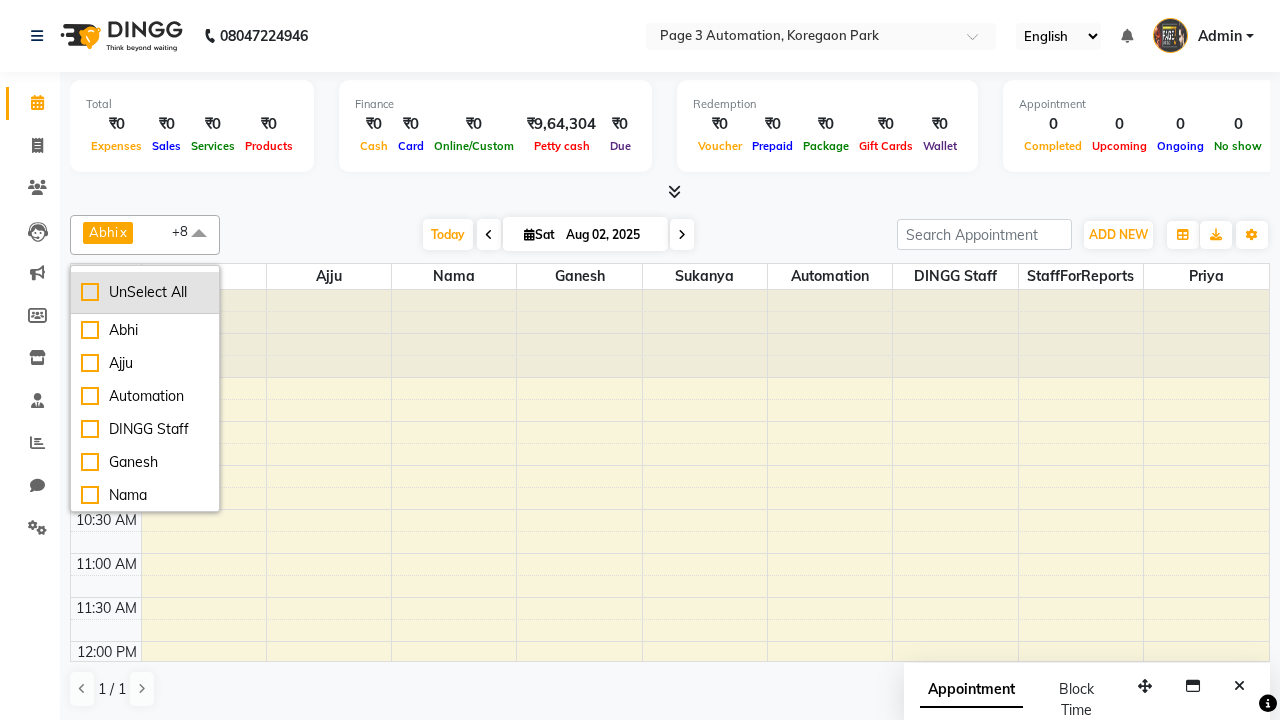 checkbox on "false" 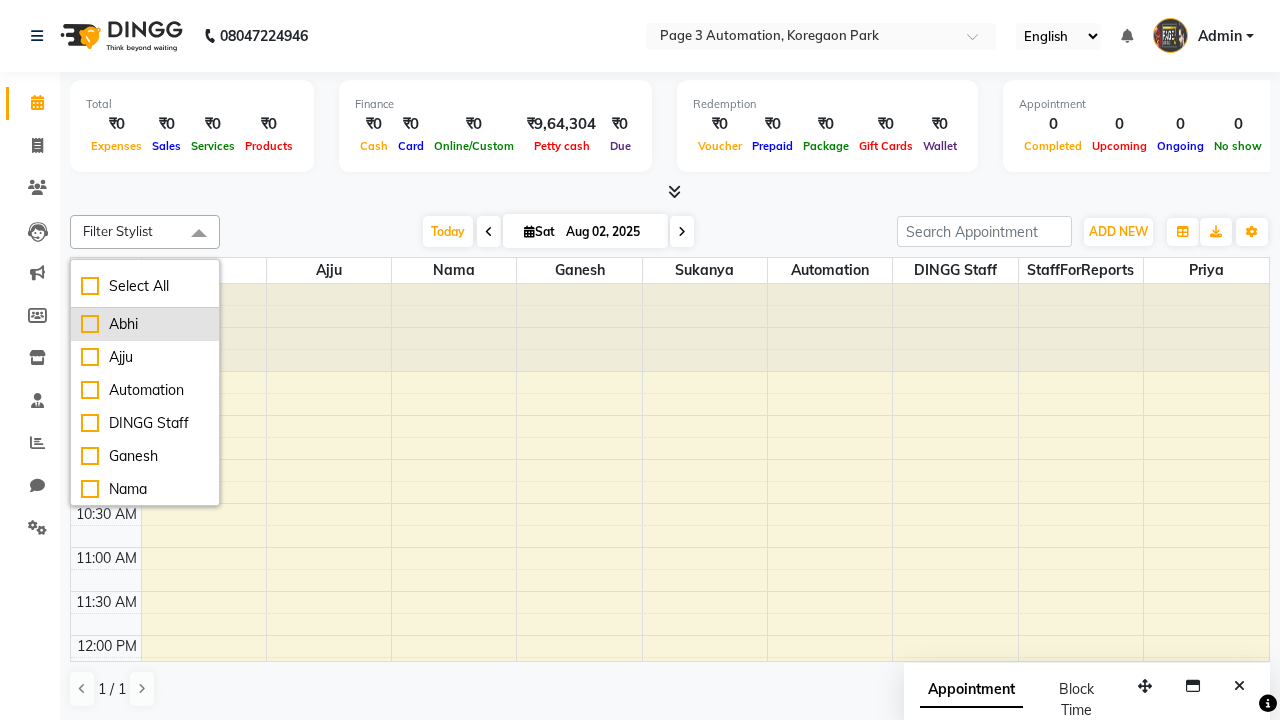 click on "Abhi" at bounding box center [145, 324] 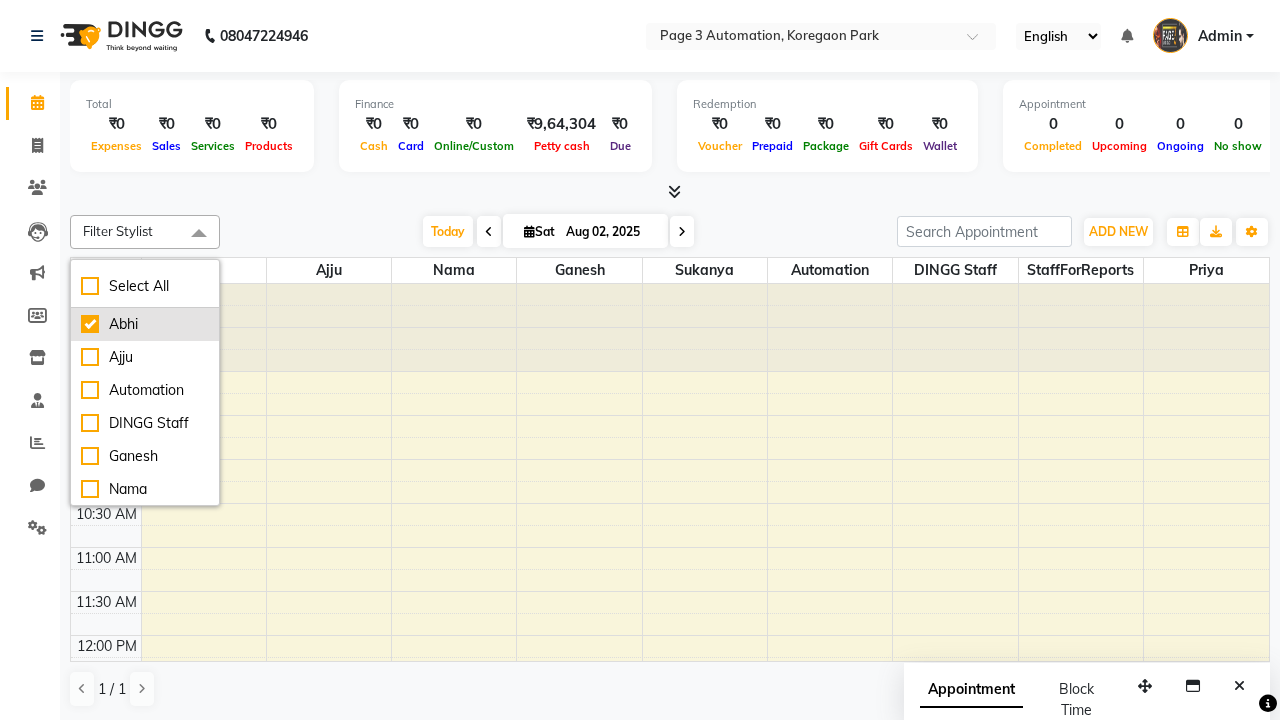 checkbox on "true" 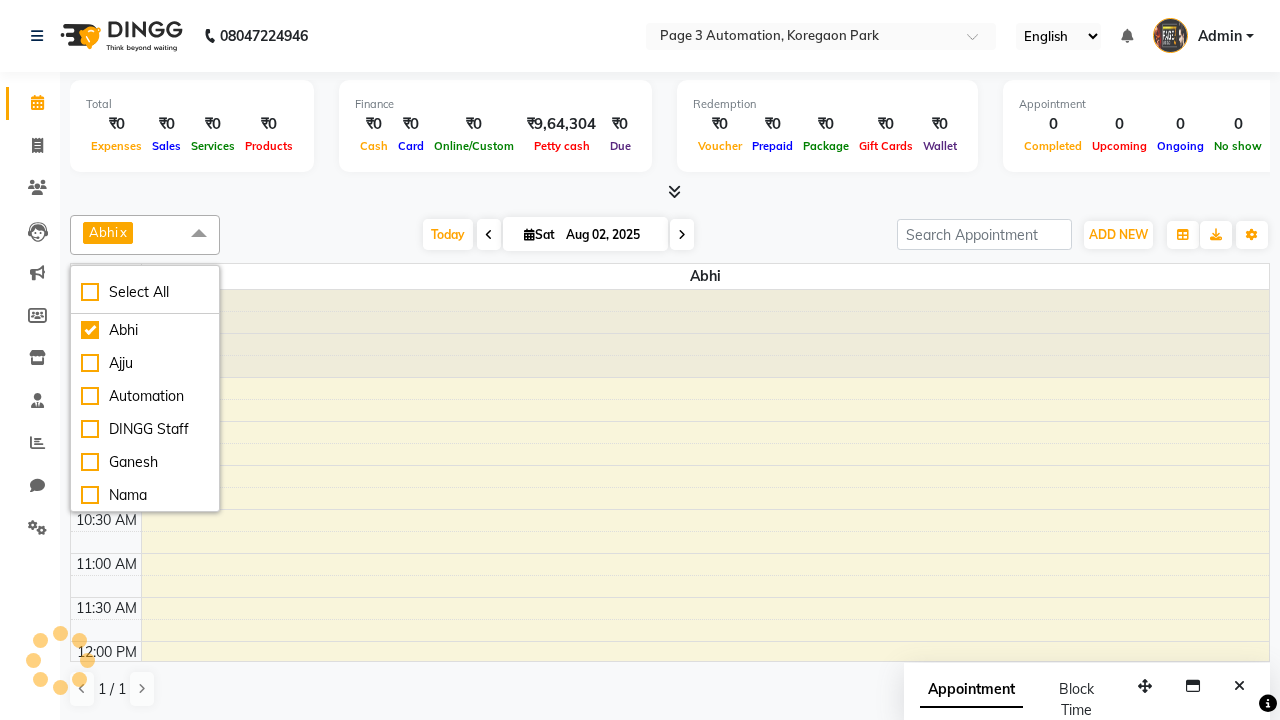click at bounding box center [199, 234] 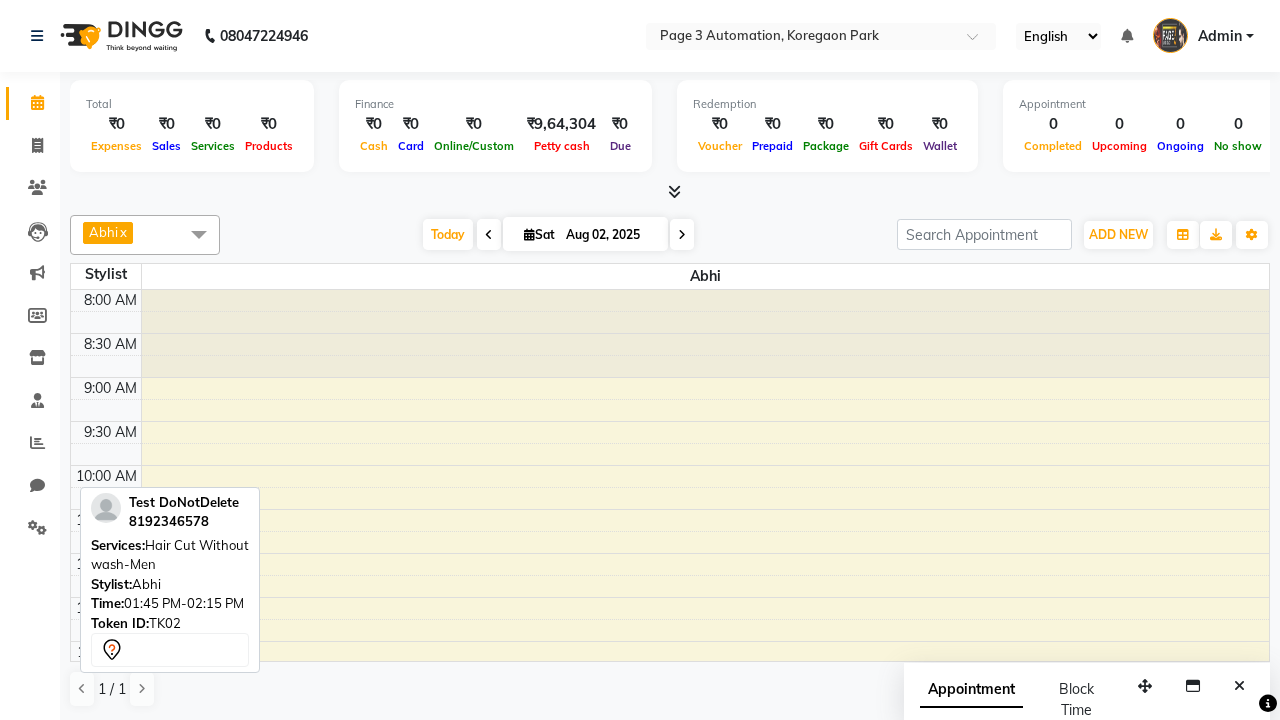 scroll, scrollTop: 342, scrollLeft: 0, axis: vertical 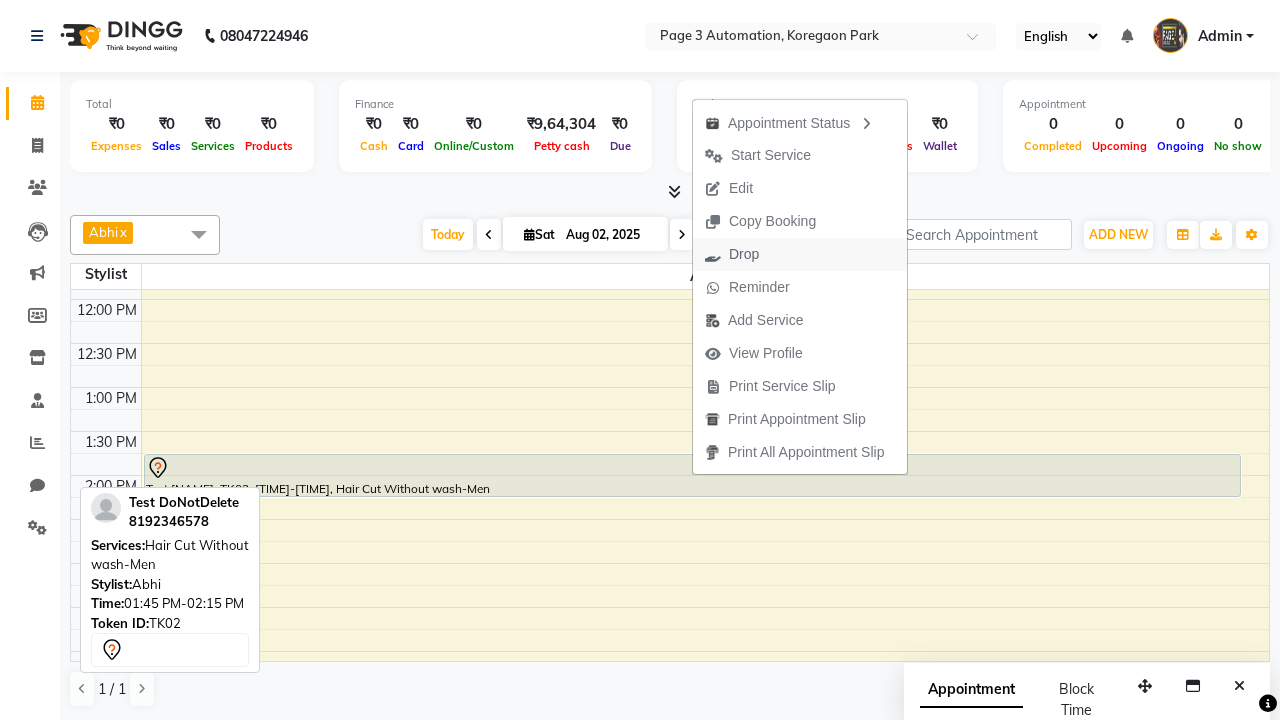 click on "Drop" at bounding box center [800, 254] 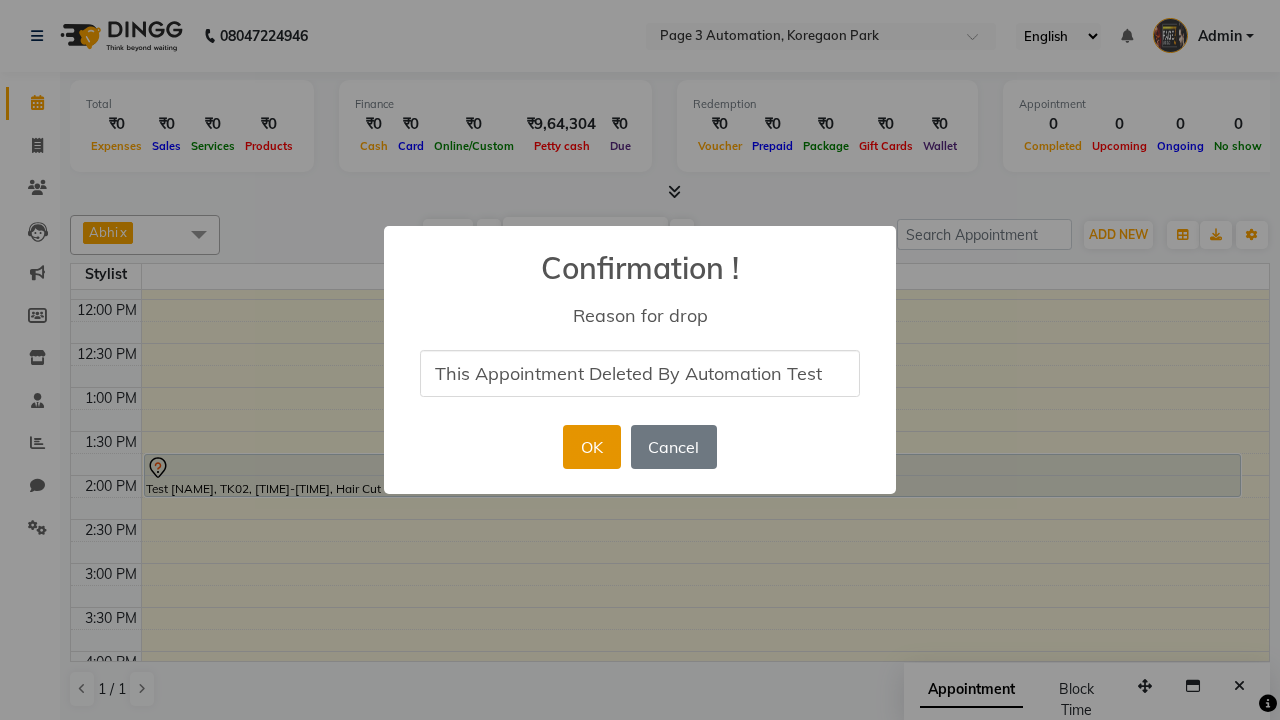 type on "This Appointment Deleted By Automation Test" 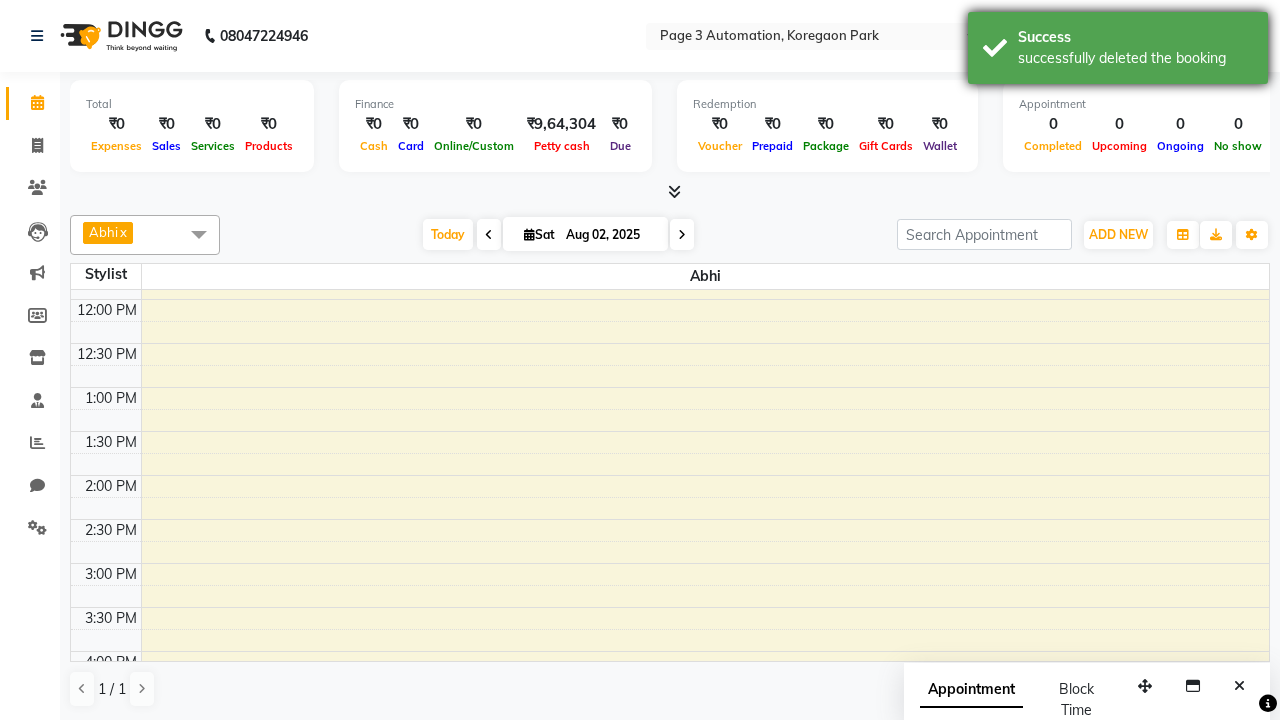 click on "successfully deleted the booking" at bounding box center (1135, 58) 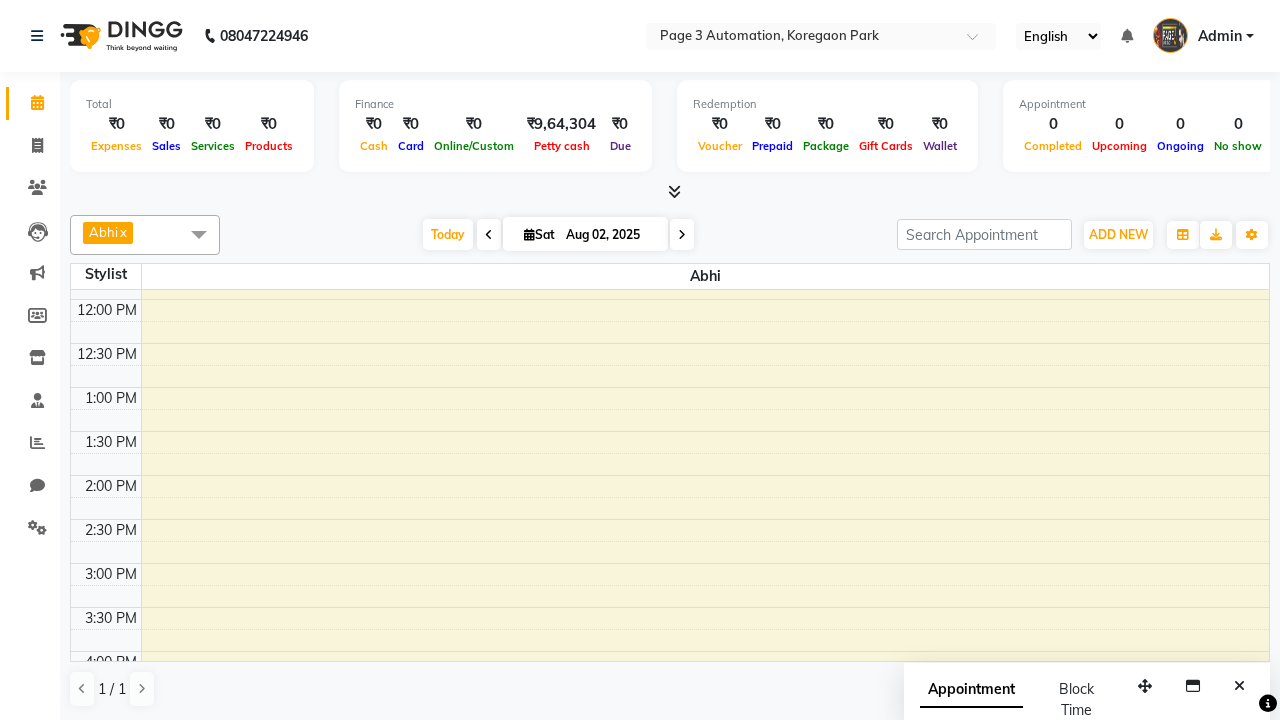 click at bounding box center [199, 234] 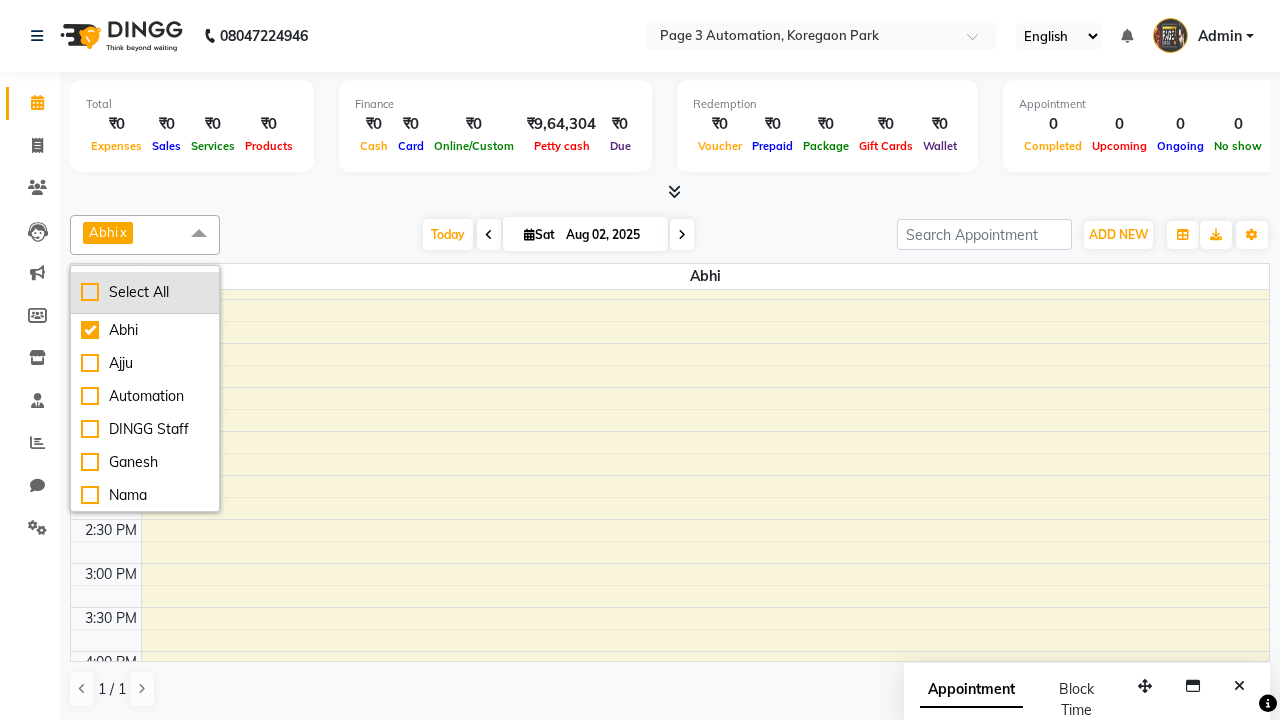 click on "Select All" at bounding box center [145, 292] 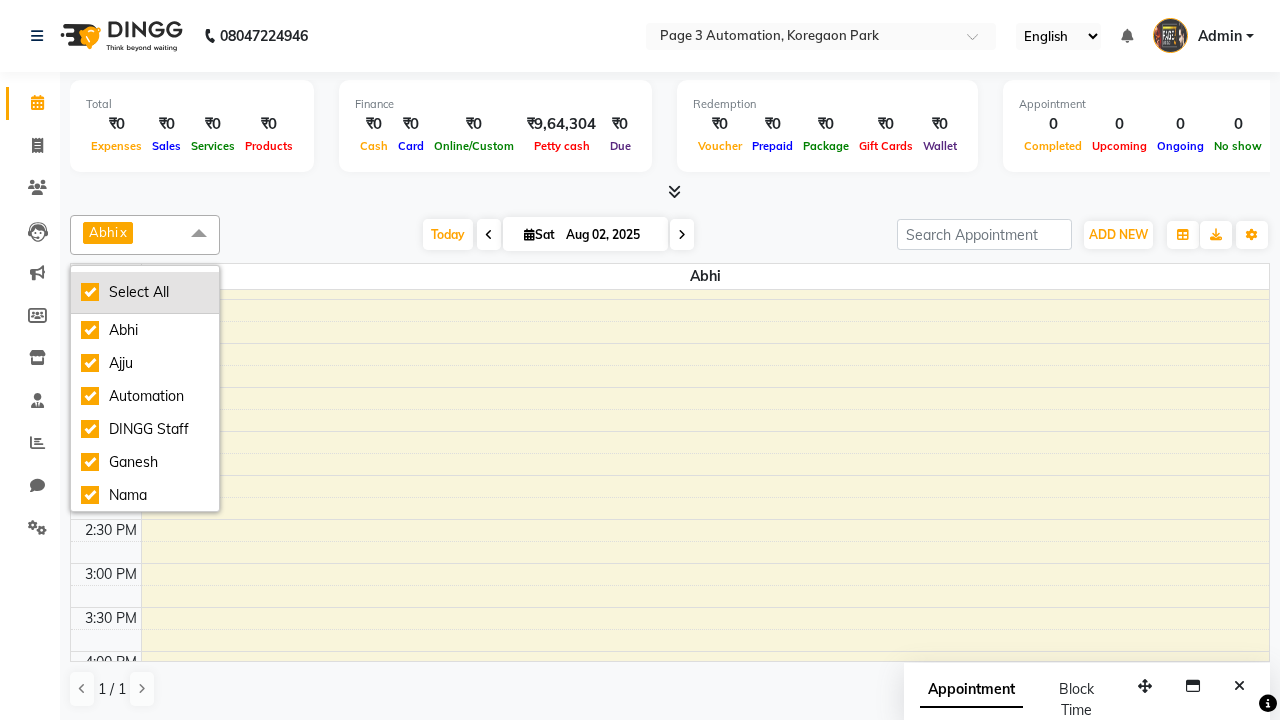 checkbox on "true" 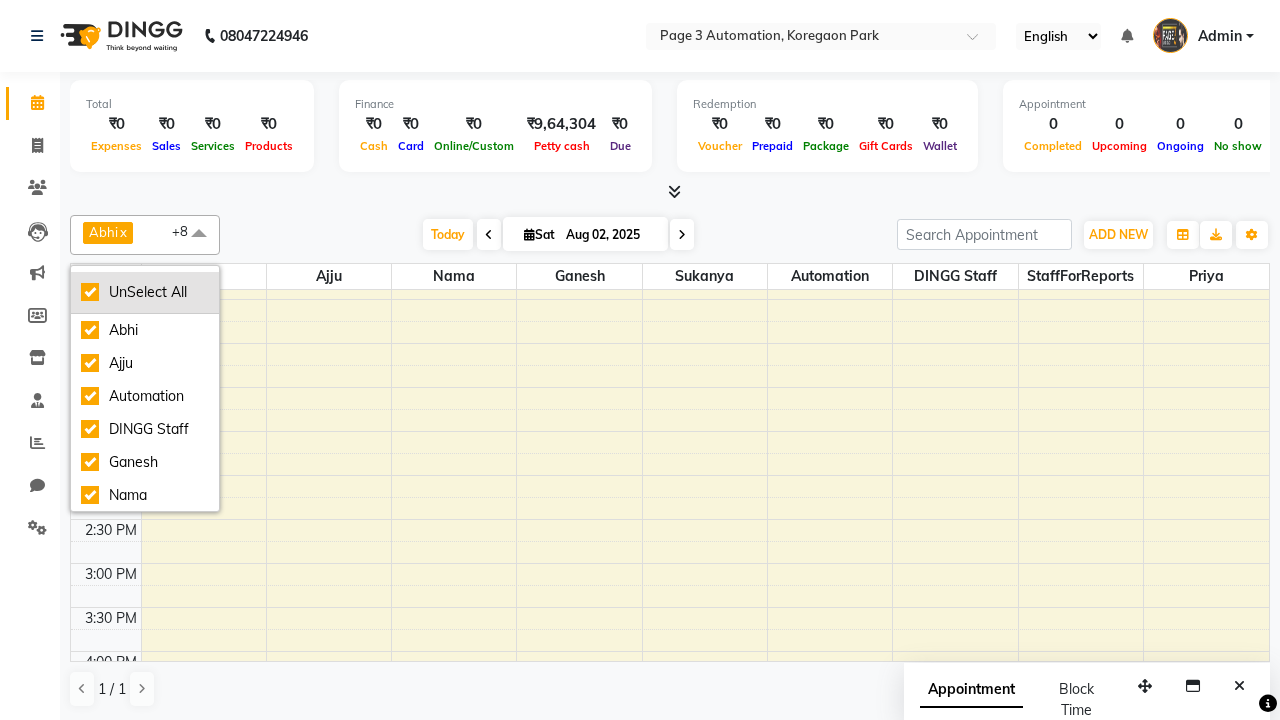 click on "UnSelect All" at bounding box center (145, 292) 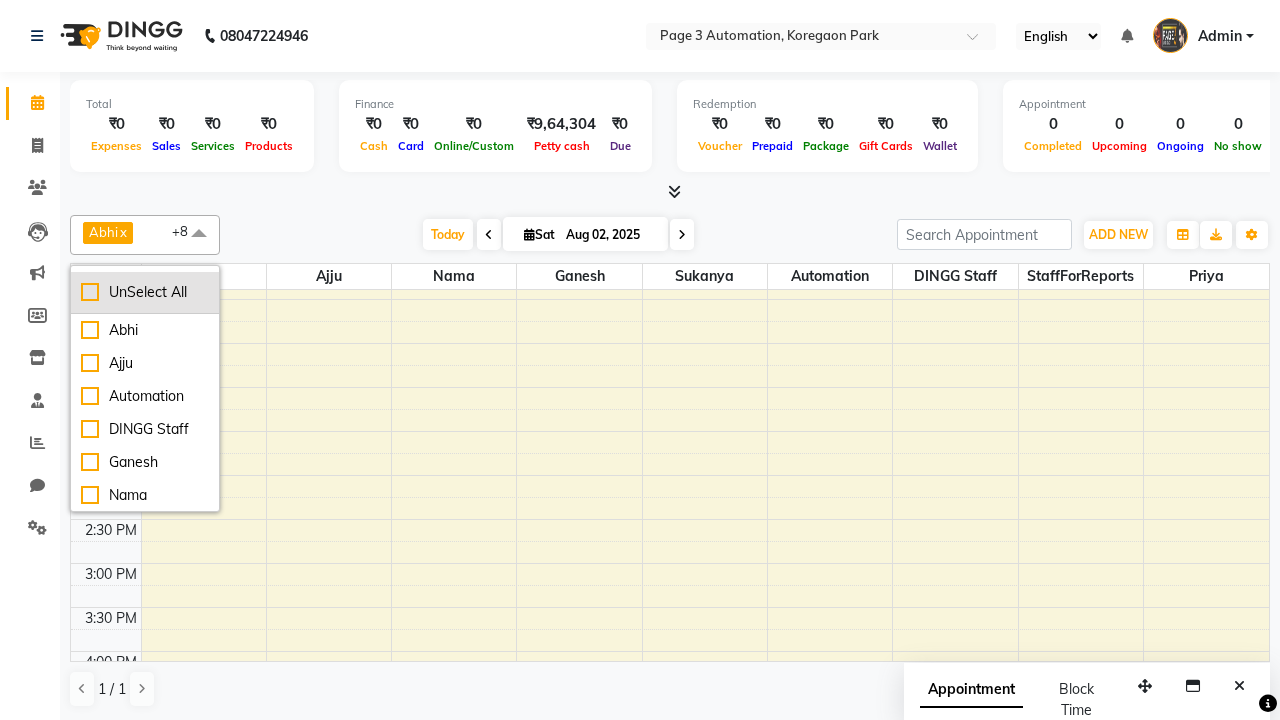 checkbox on "false" 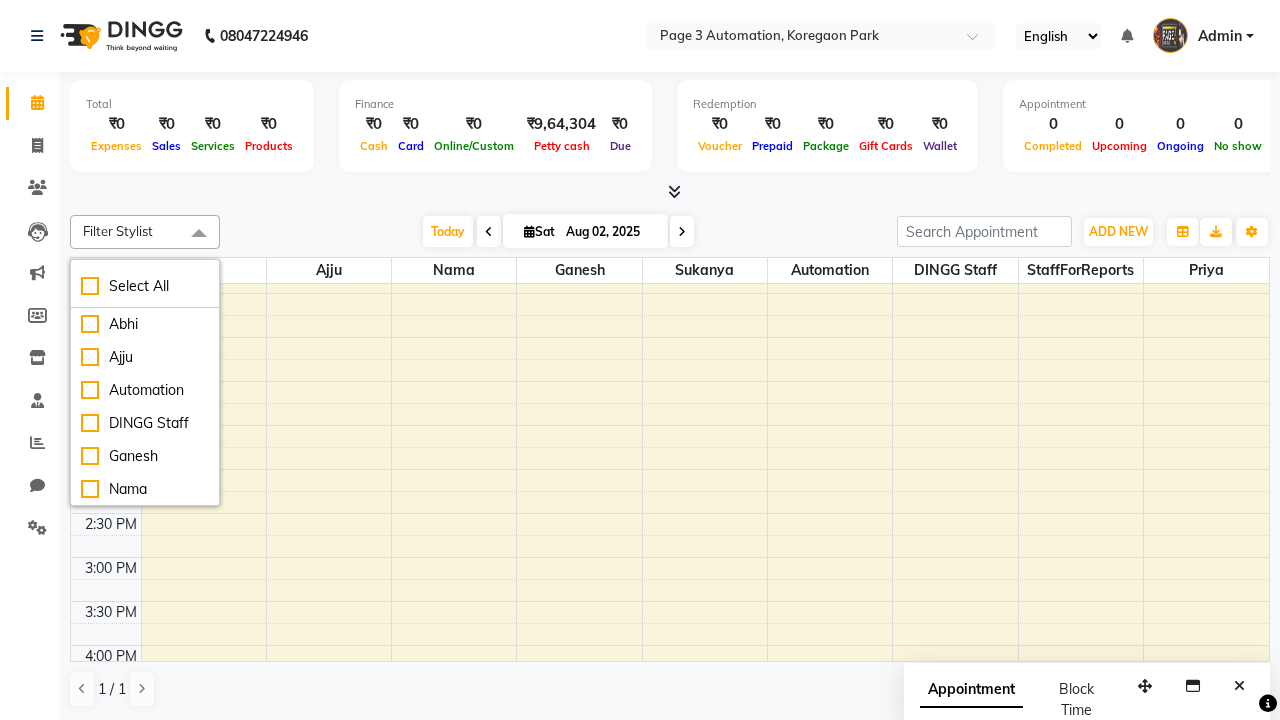 click at bounding box center (199, 234) 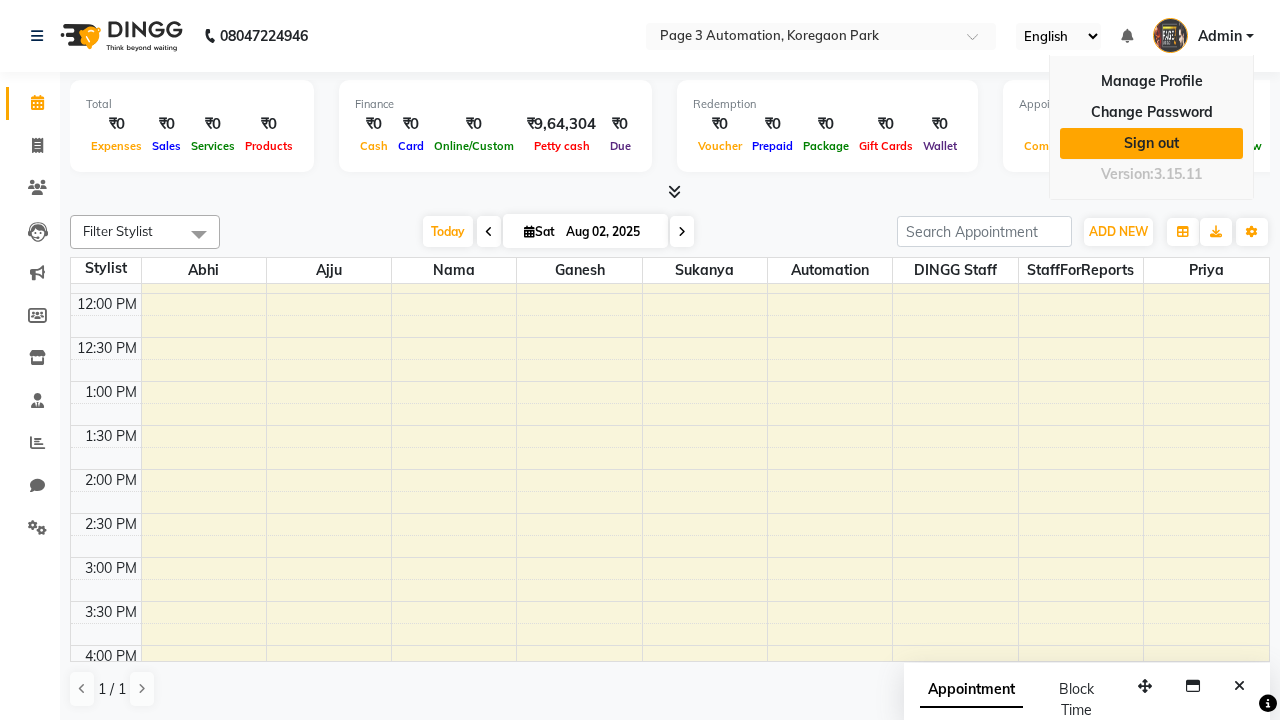 click on "Sign out" at bounding box center [1151, 143] 